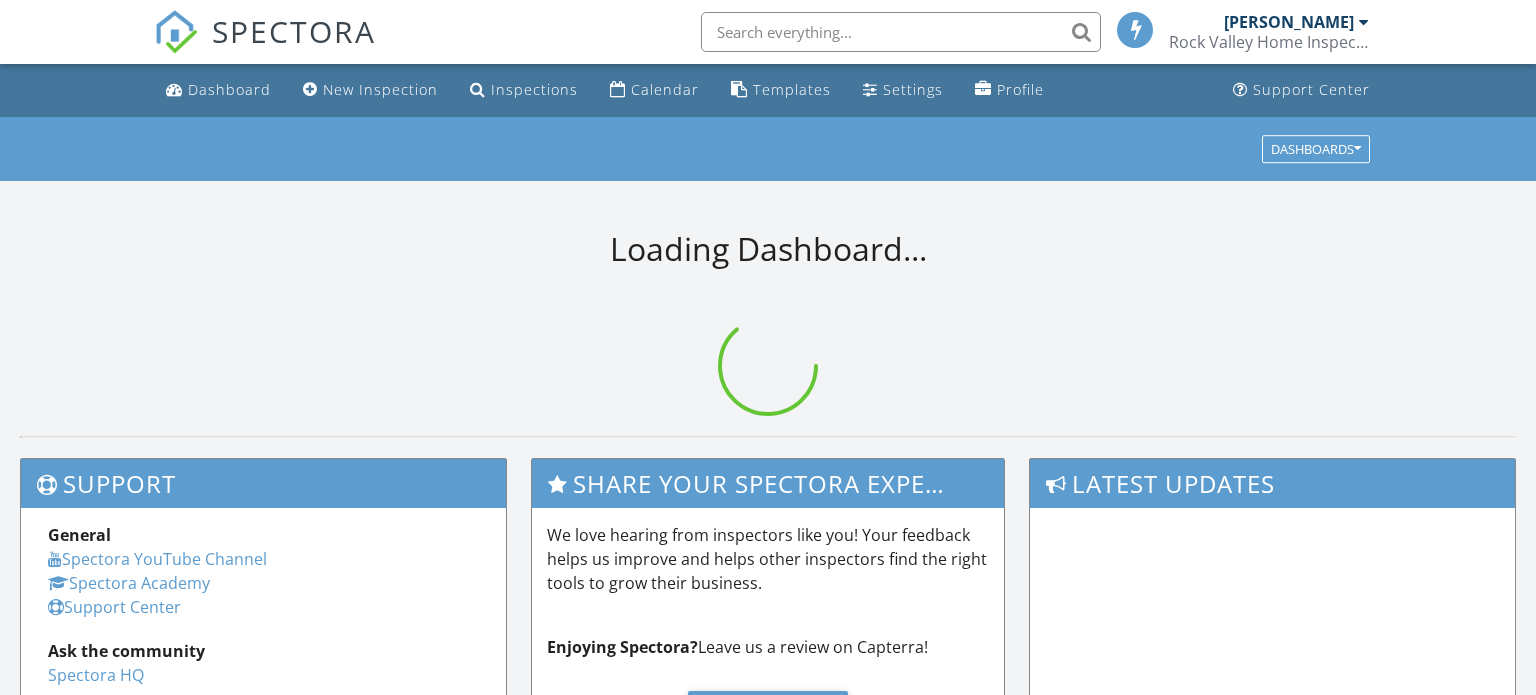scroll, scrollTop: 0, scrollLeft: 0, axis: both 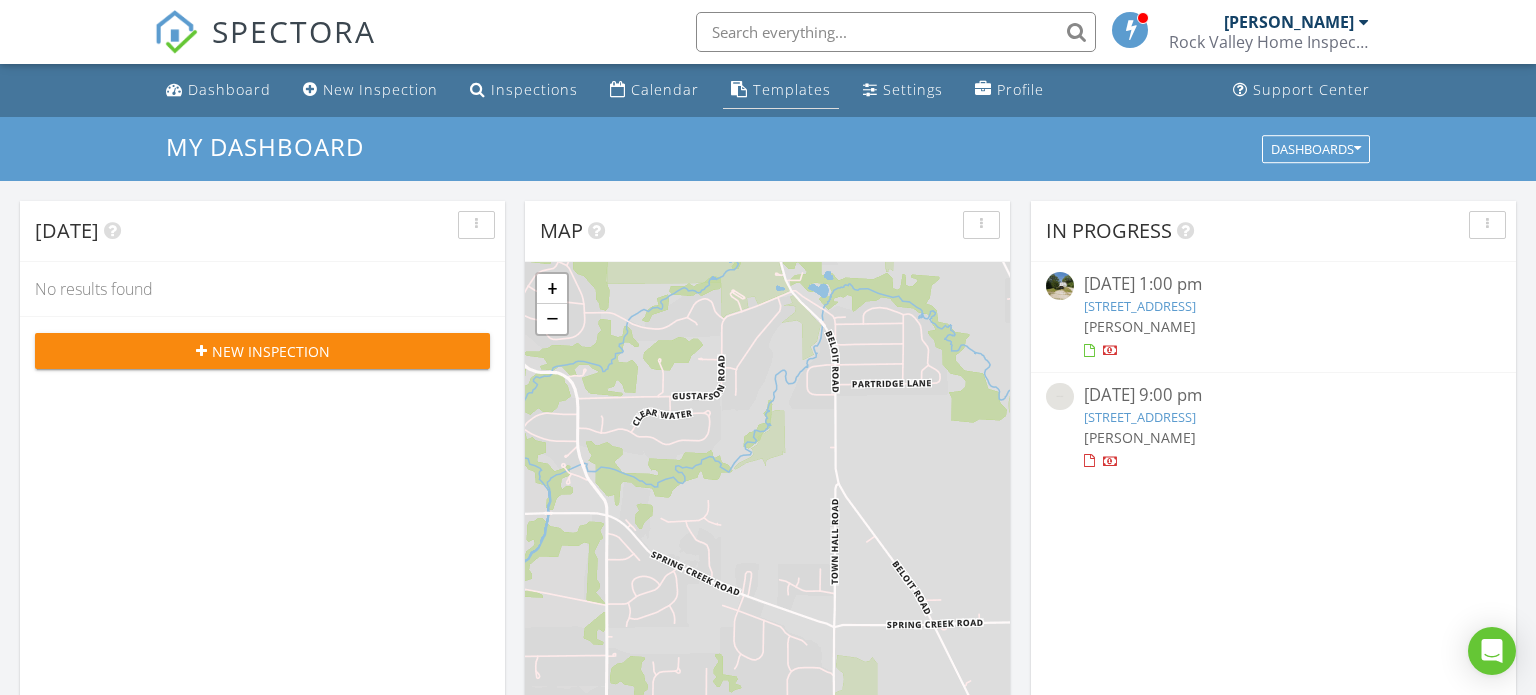 click on "Templates" at bounding box center (792, 89) 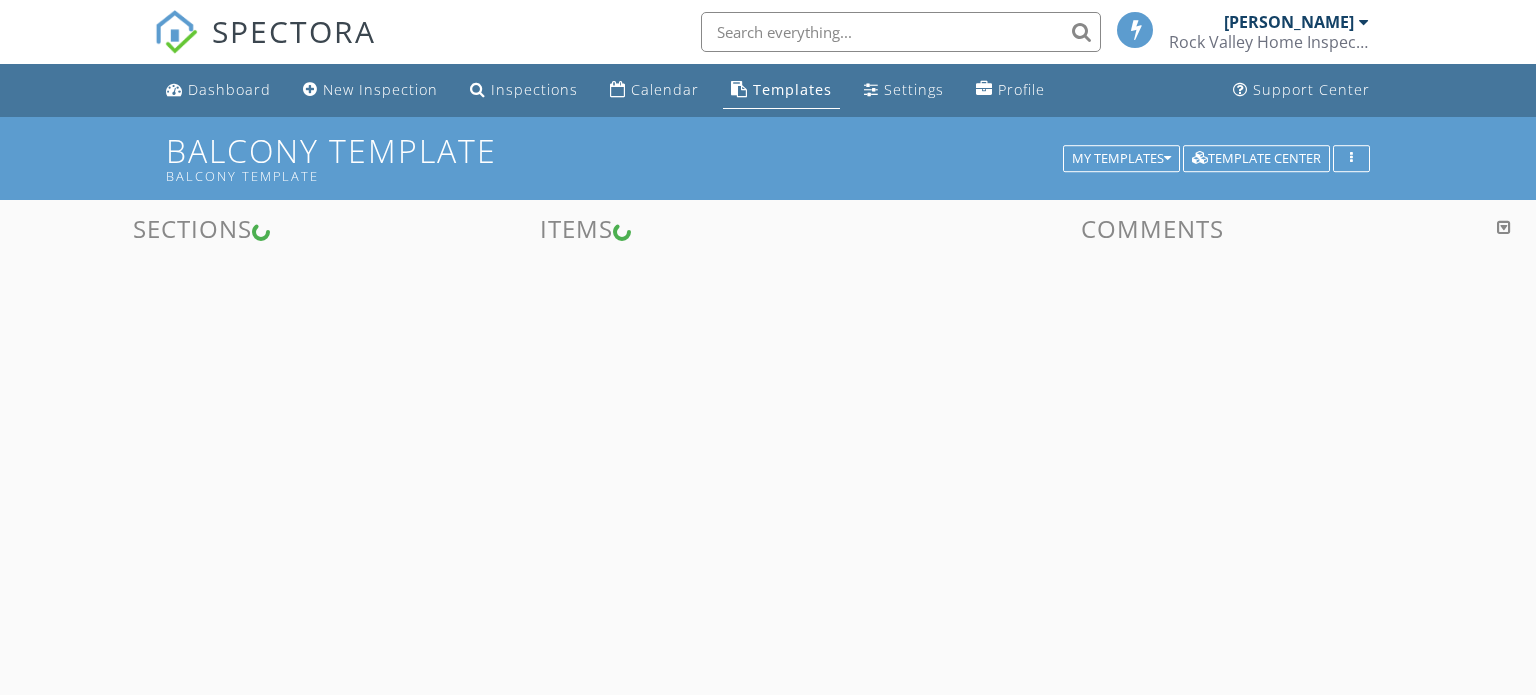 scroll, scrollTop: 0, scrollLeft: 0, axis: both 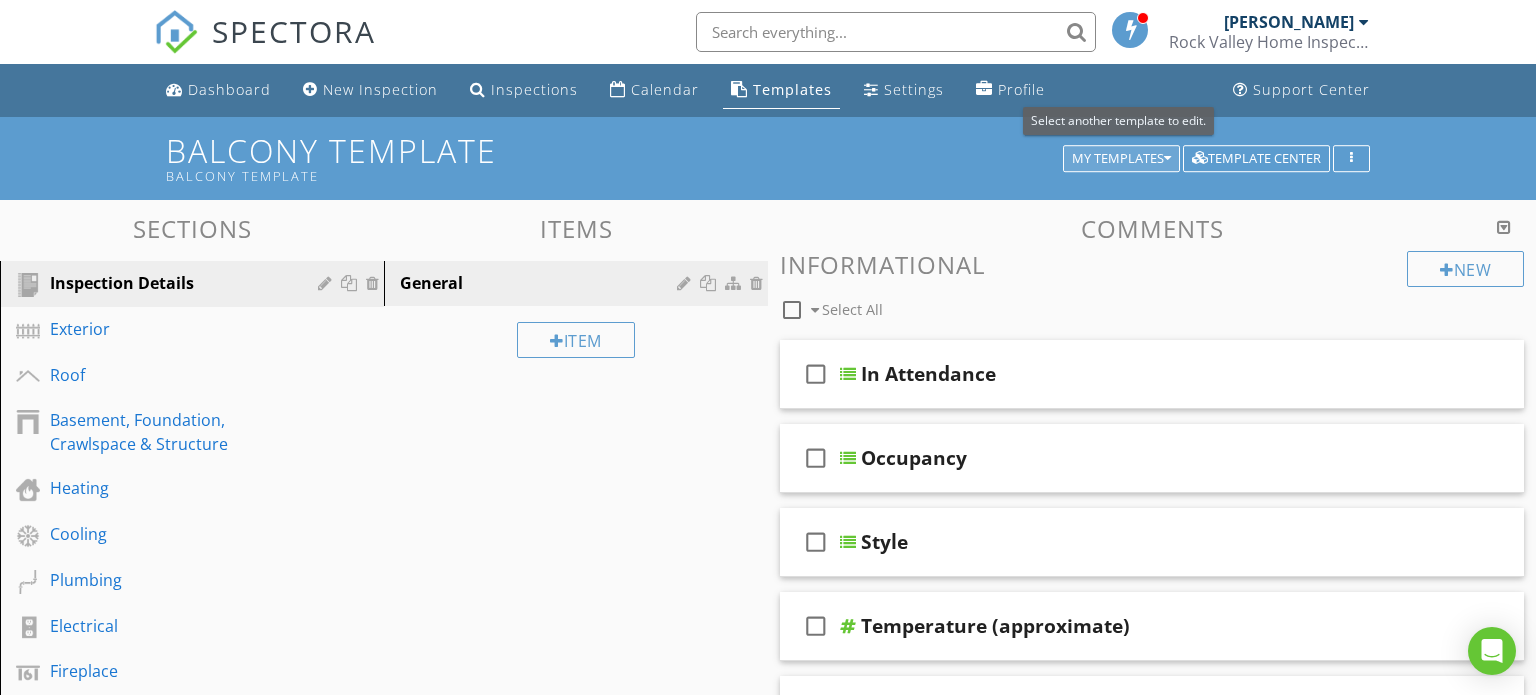 click on "My Templates" at bounding box center (1121, 159) 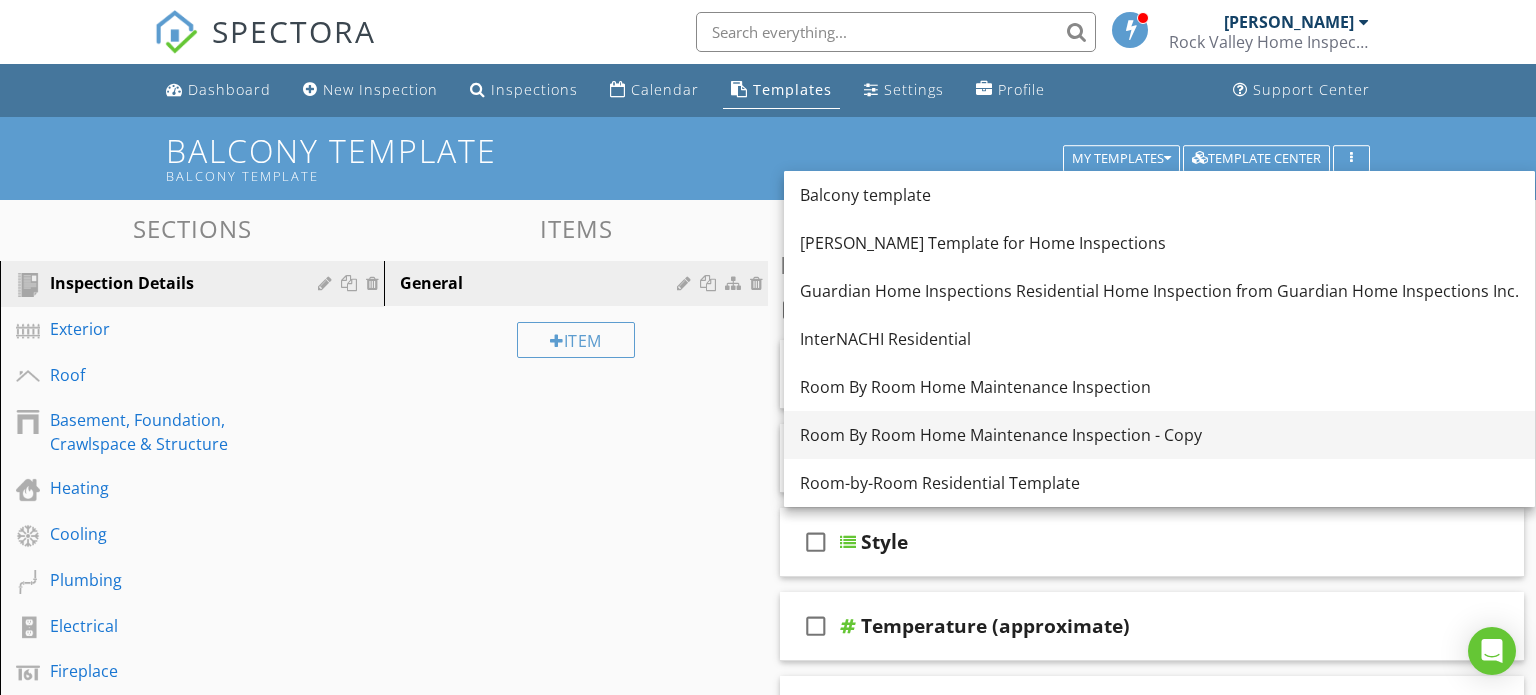 click on "Room By Room Home Maintenance Inspection - Copy" at bounding box center [1159, 435] 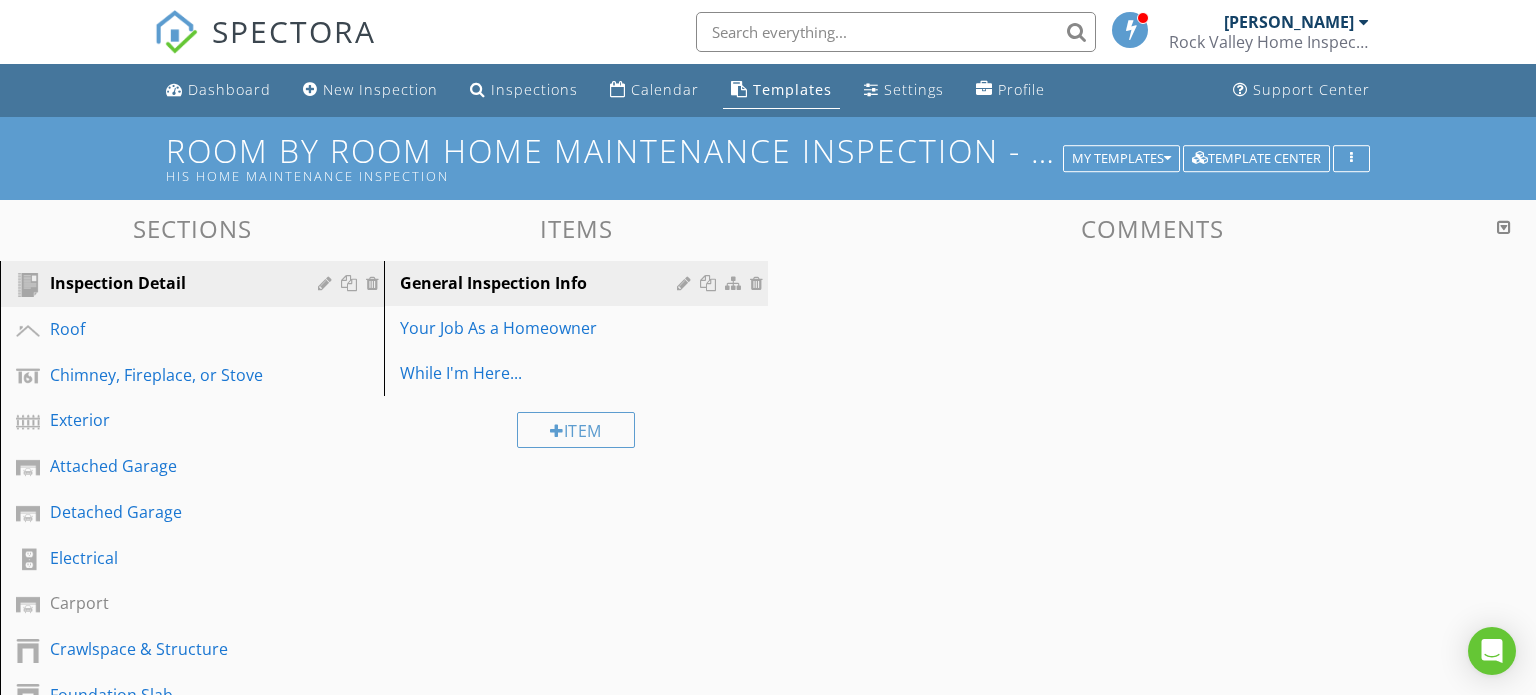 click on "Room By Room Home Maintenance Inspection - Copy
HIS Home Maintenance Inspection" at bounding box center (767, 158) 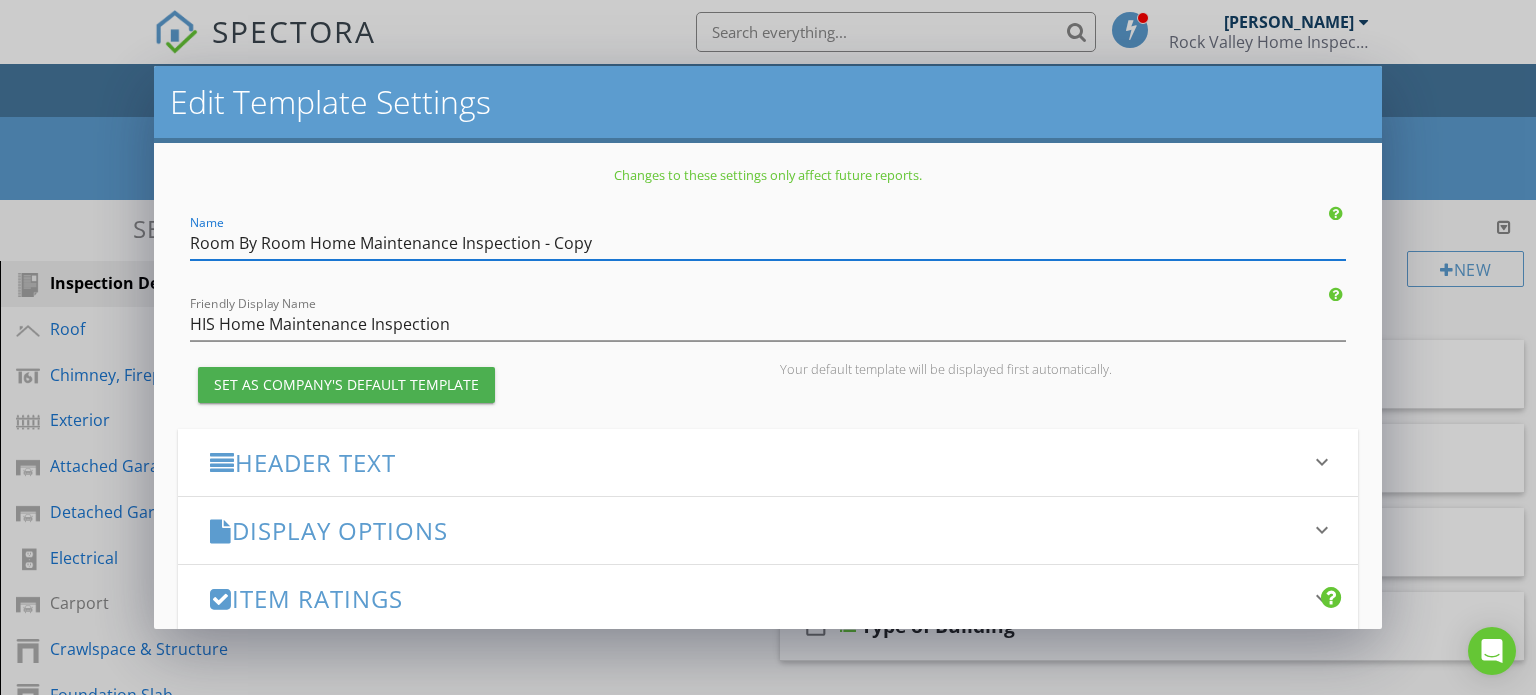 click on "Room By Room Home Maintenance Inspection - Copy" at bounding box center (768, 243) 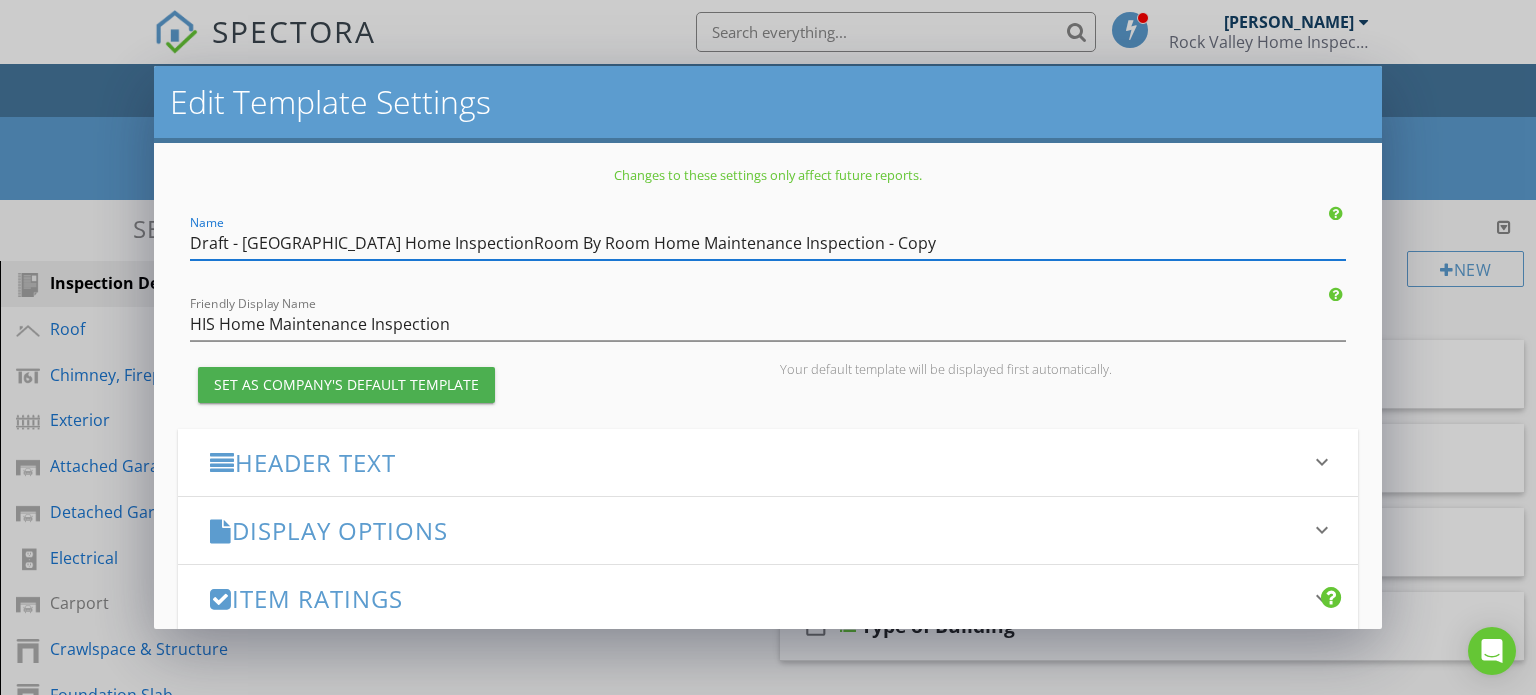 click on "Draft - [GEOGRAPHIC_DATA] Home InspectionRoom By Room Home Maintenance Inspection - Copy" at bounding box center [768, 243] 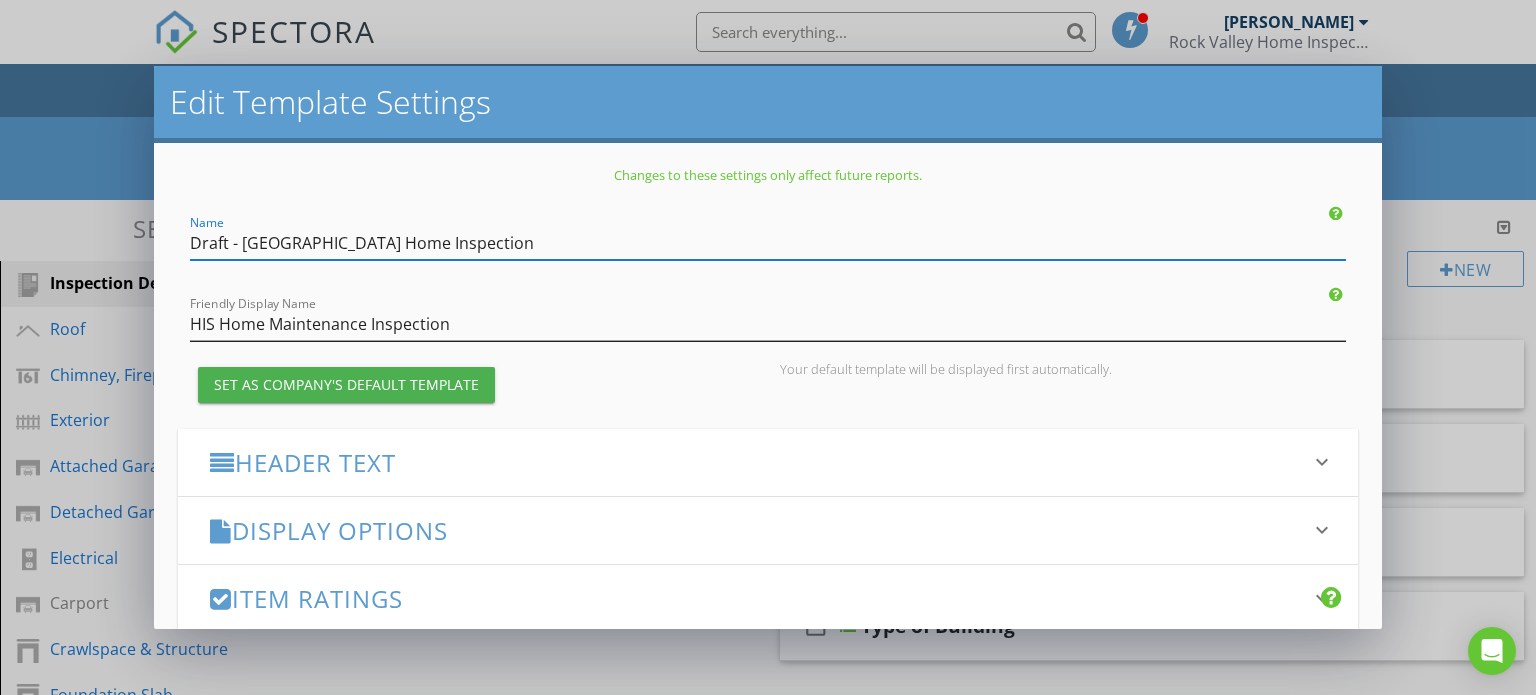 type on "Draft - [GEOGRAPHIC_DATA] Home Inspection" 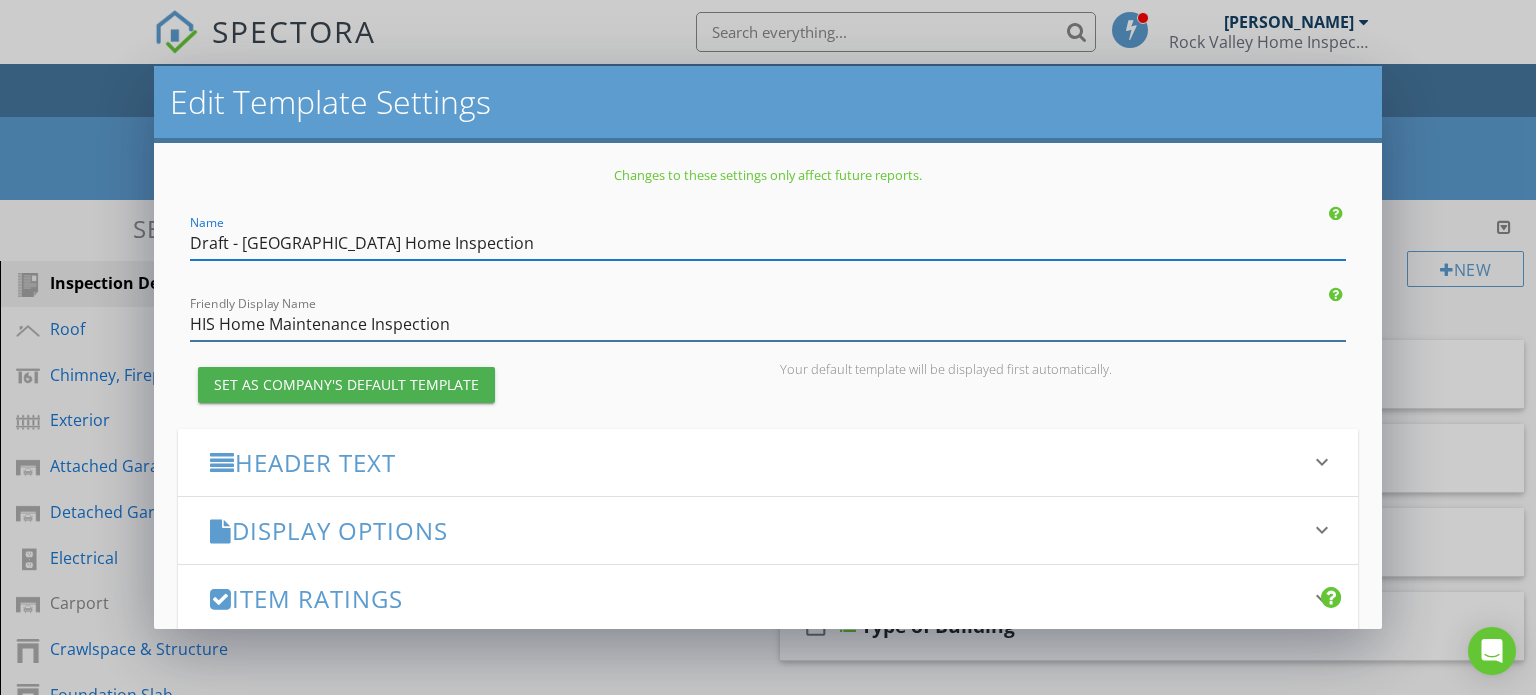 click on "HIS Home Maintenance Inspection" at bounding box center [768, 324] 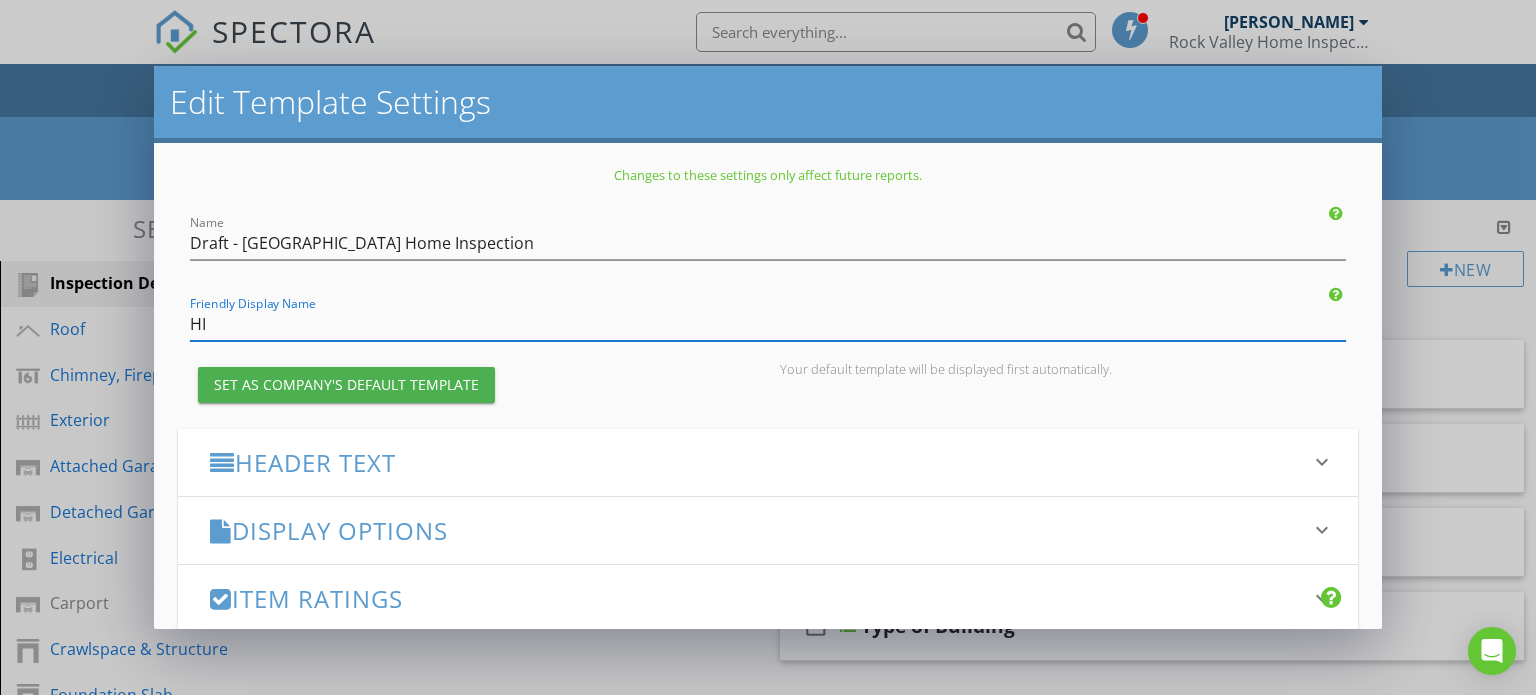 type on "H" 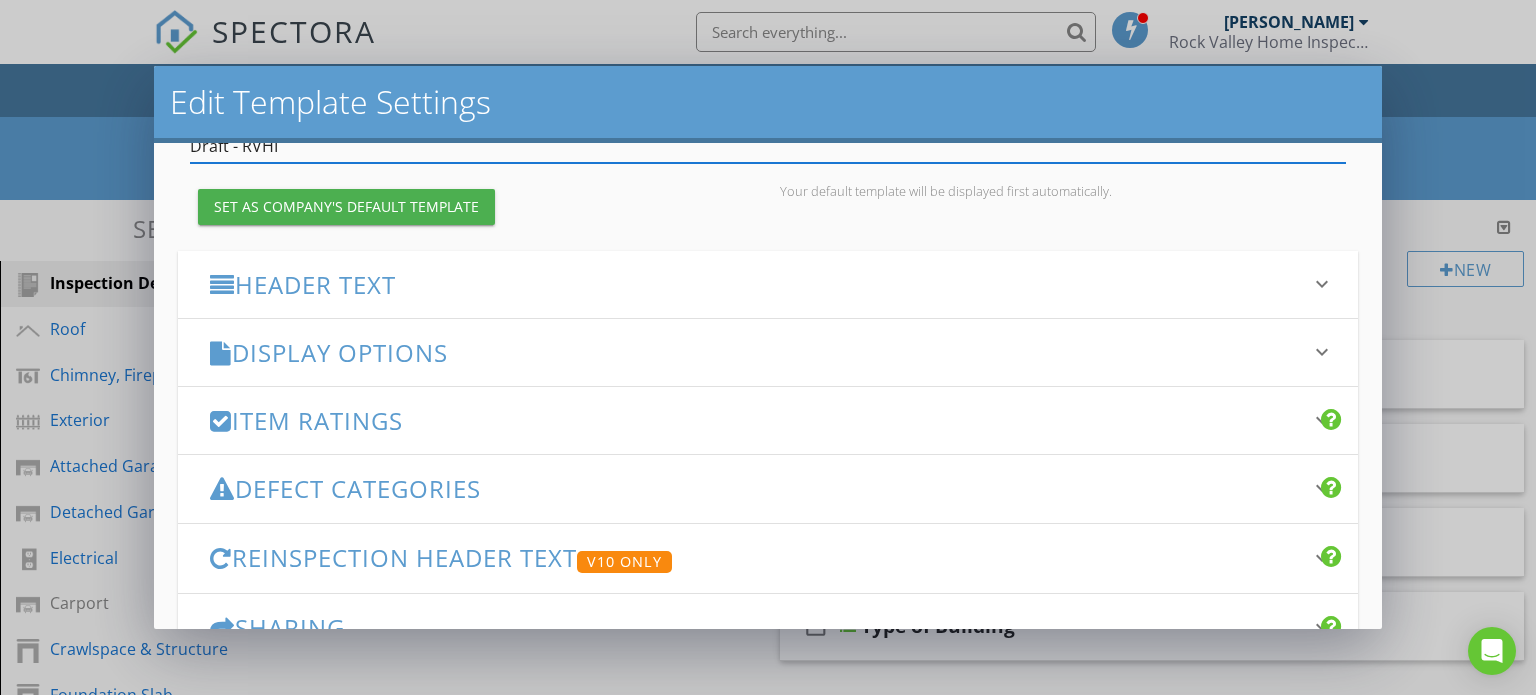 scroll, scrollTop: 183, scrollLeft: 0, axis: vertical 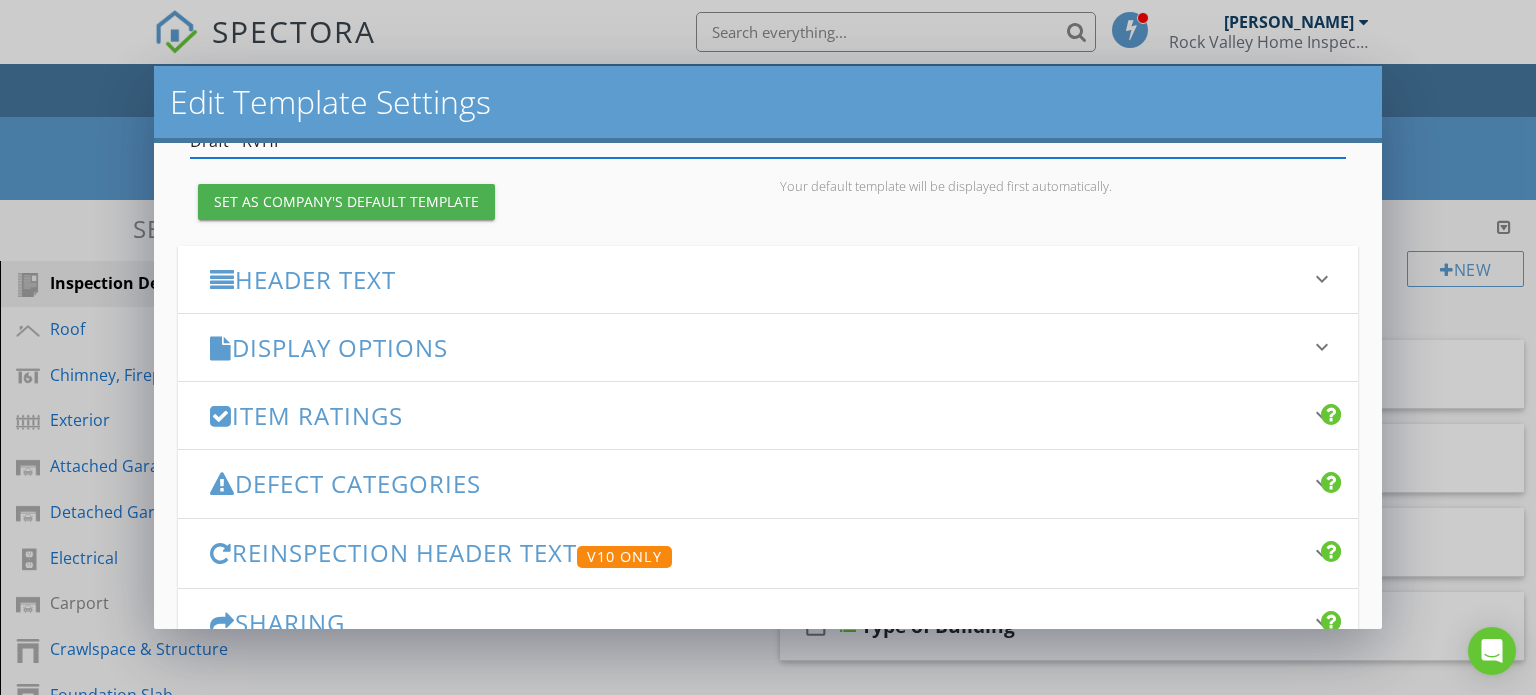 type on "Draft - RVHI" 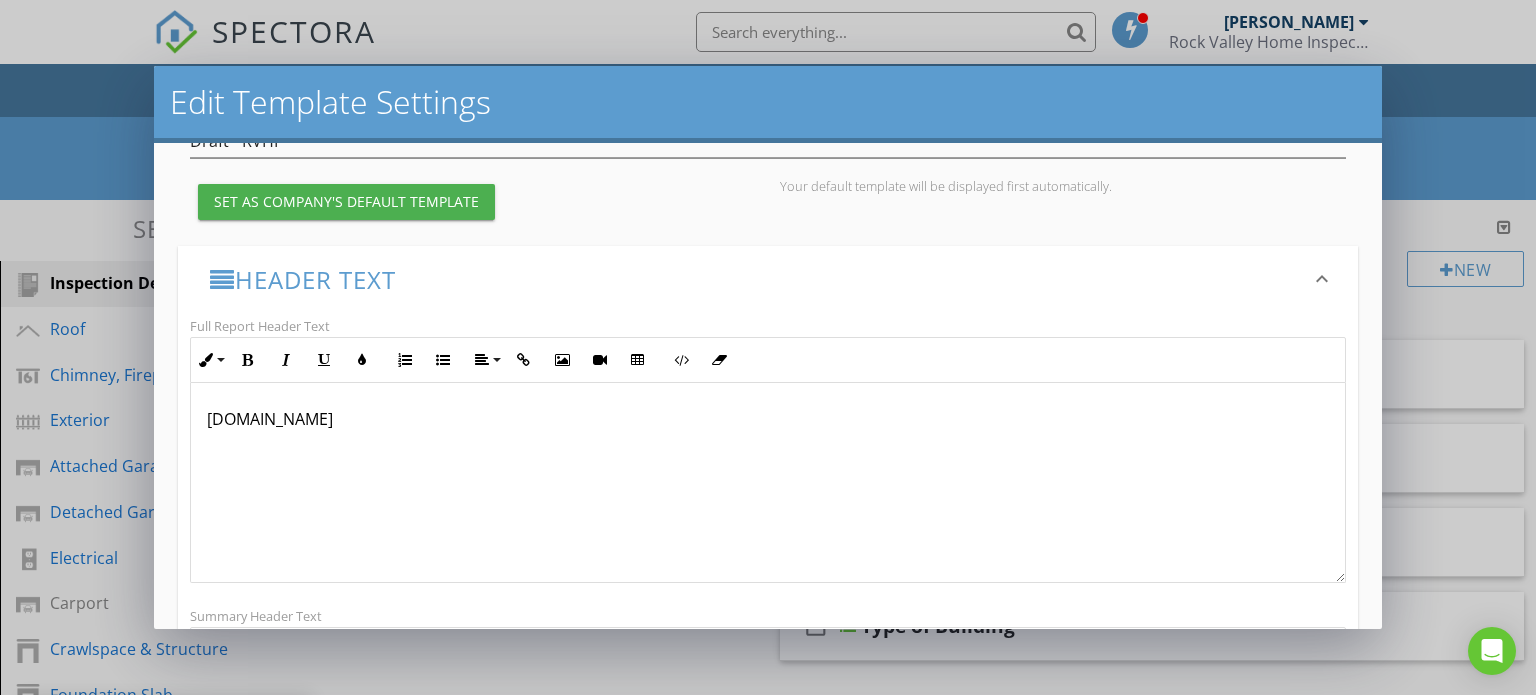click on "[DOMAIN_NAME]" at bounding box center (768, 419) 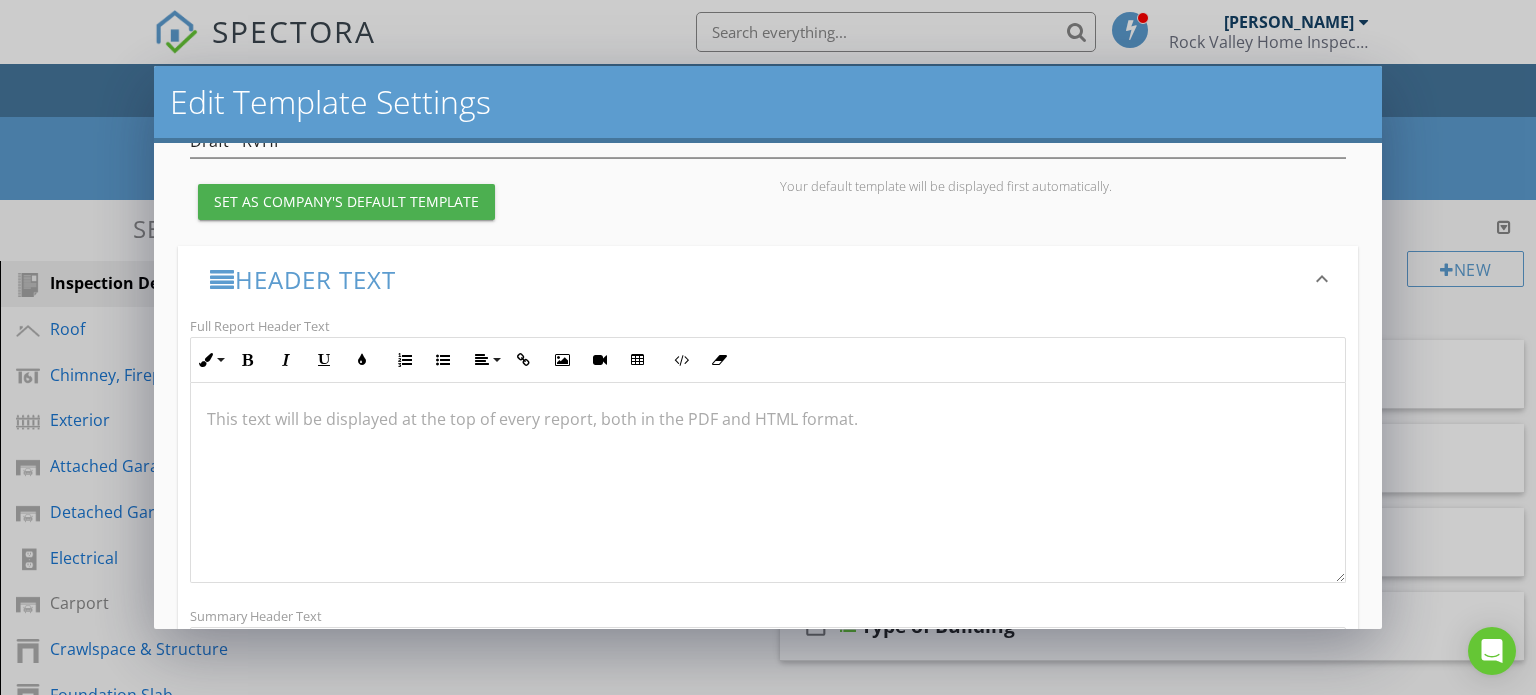 type 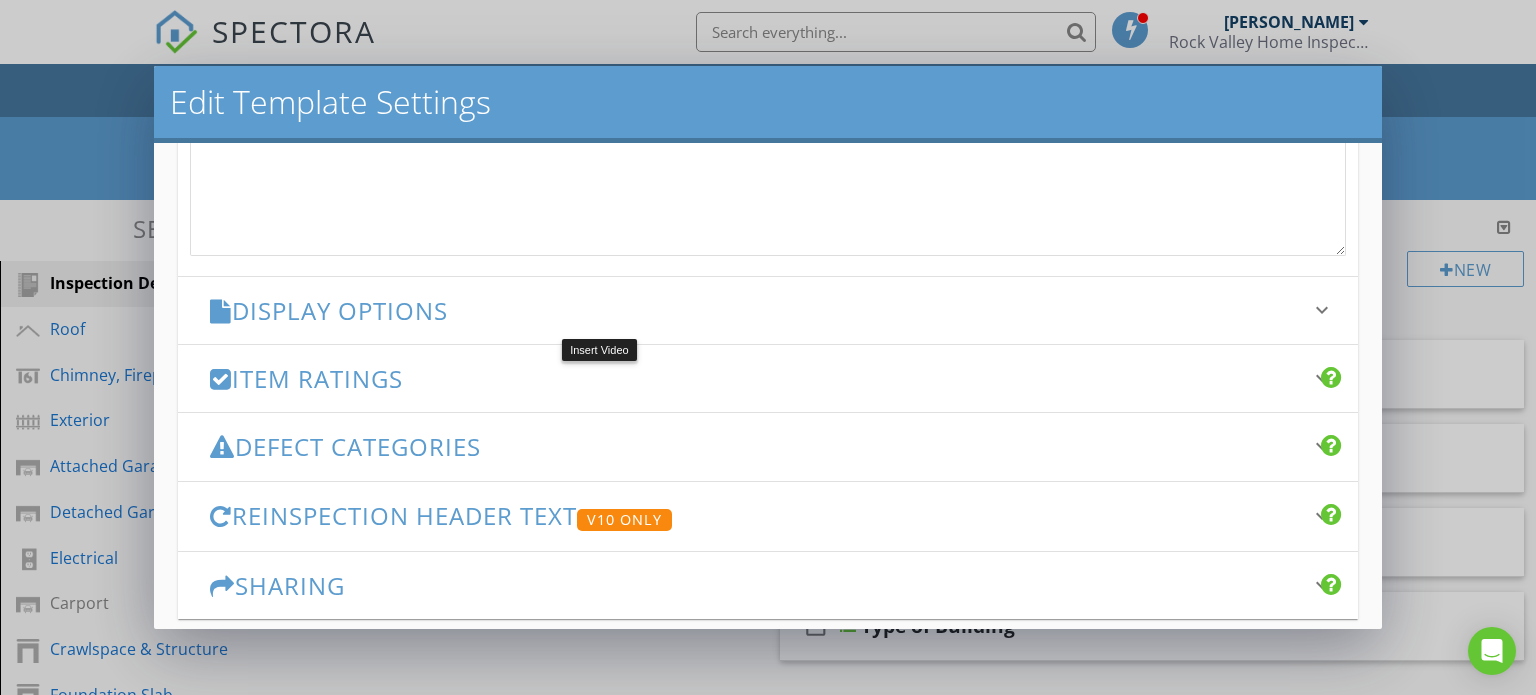 scroll, scrollTop: 805, scrollLeft: 0, axis: vertical 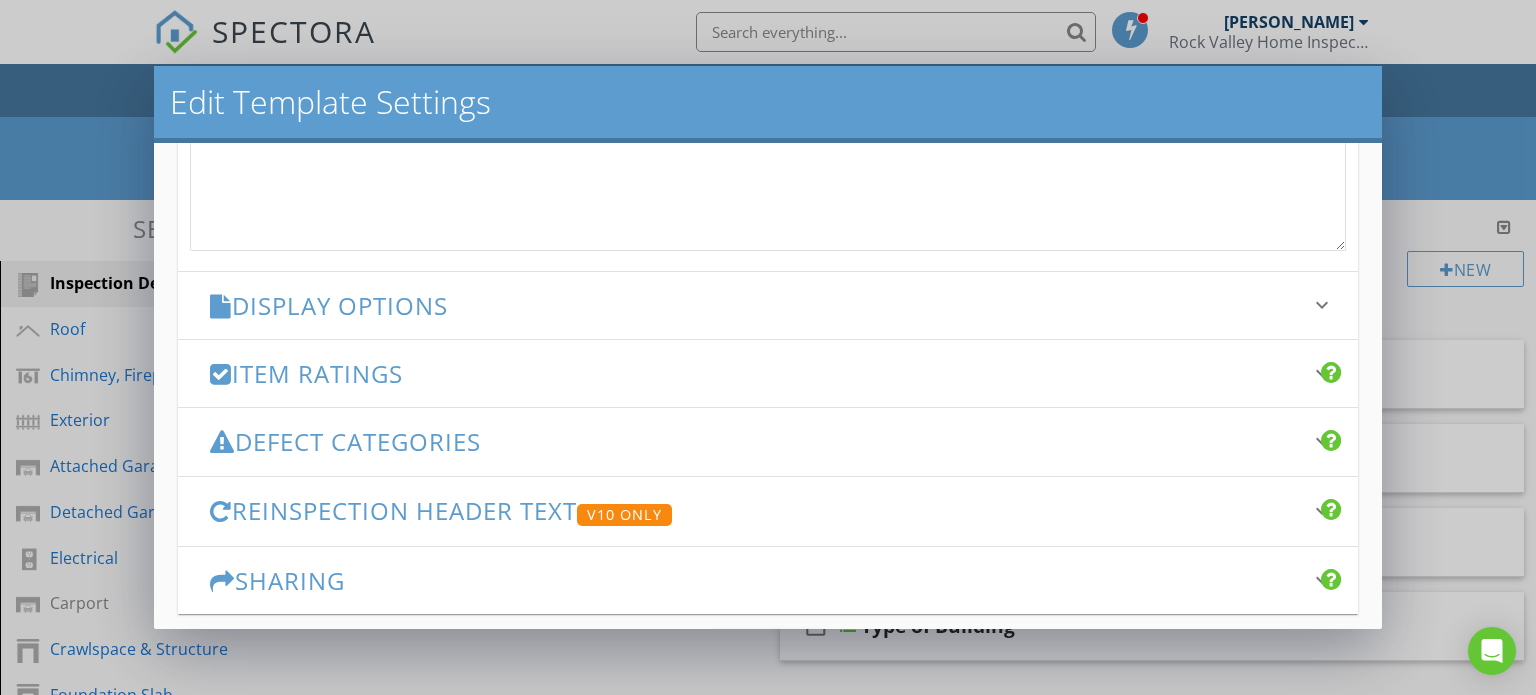 click on "keyboard_arrow_down" at bounding box center [1322, 305] 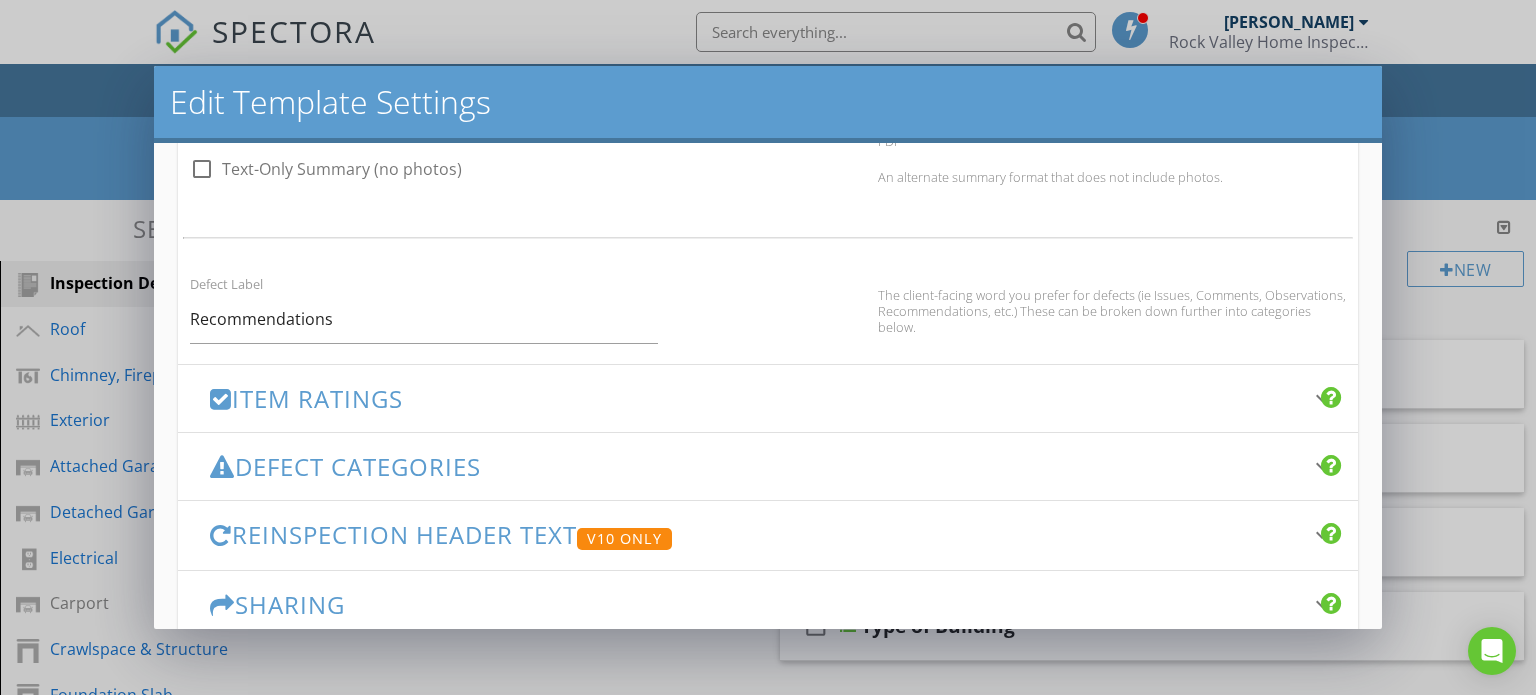scroll, scrollTop: 1305, scrollLeft: 0, axis: vertical 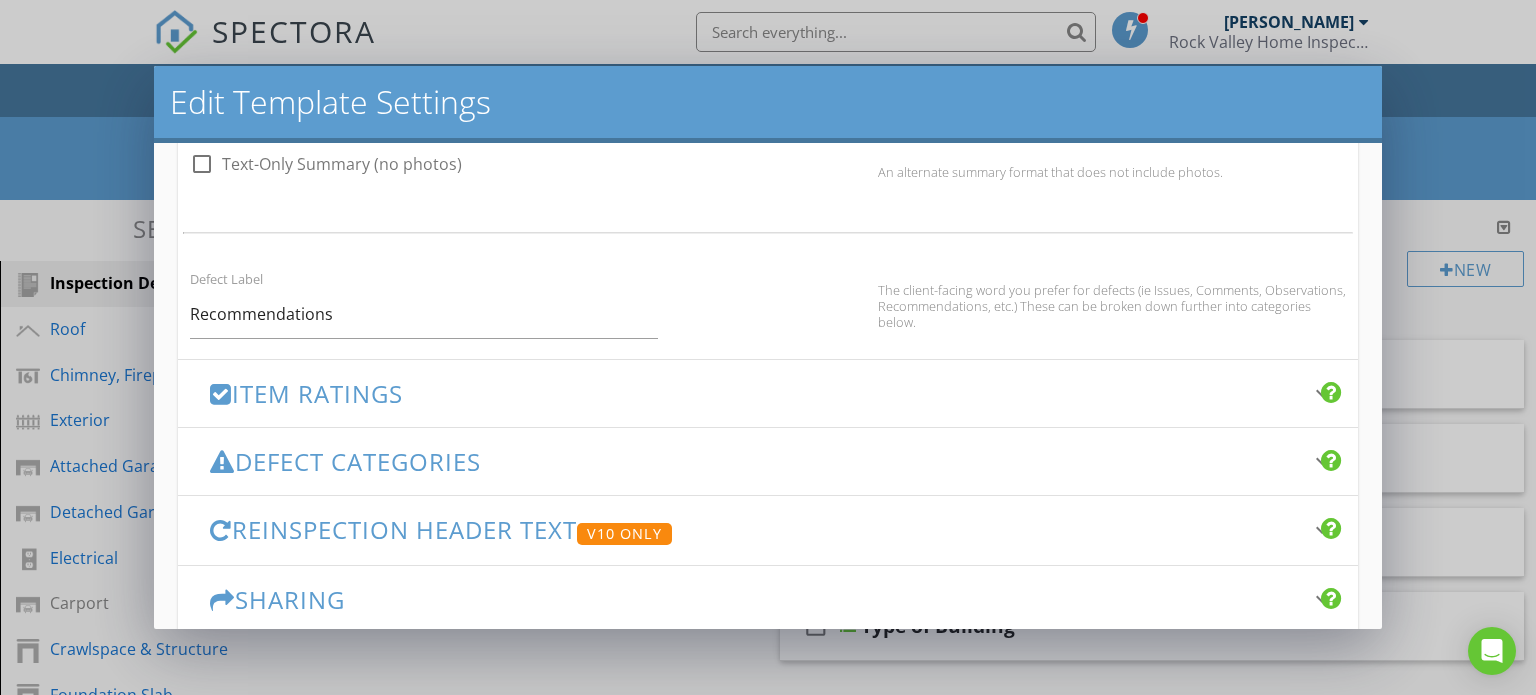 click on "Item Ratings" at bounding box center (756, 393) 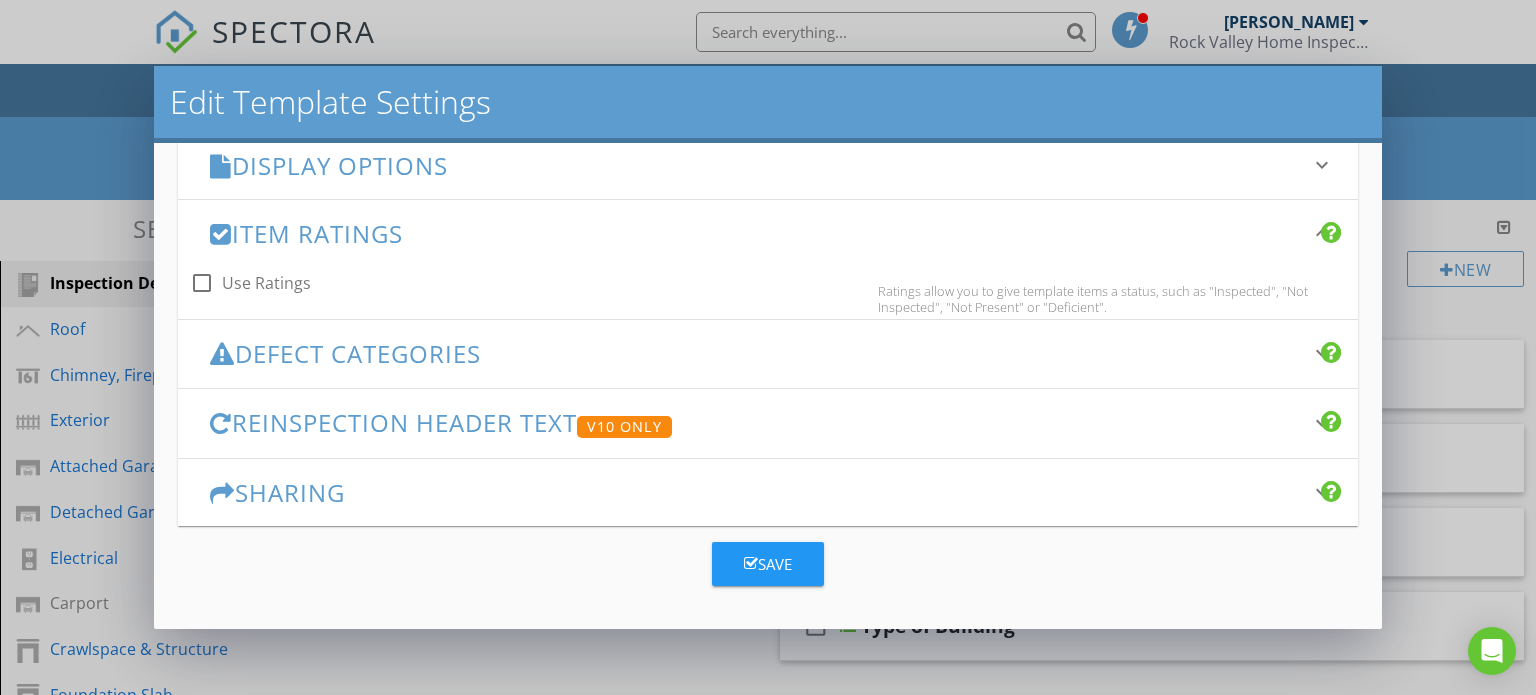 scroll, scrollTop: 384, scrollLeft: 0, axis: vertical 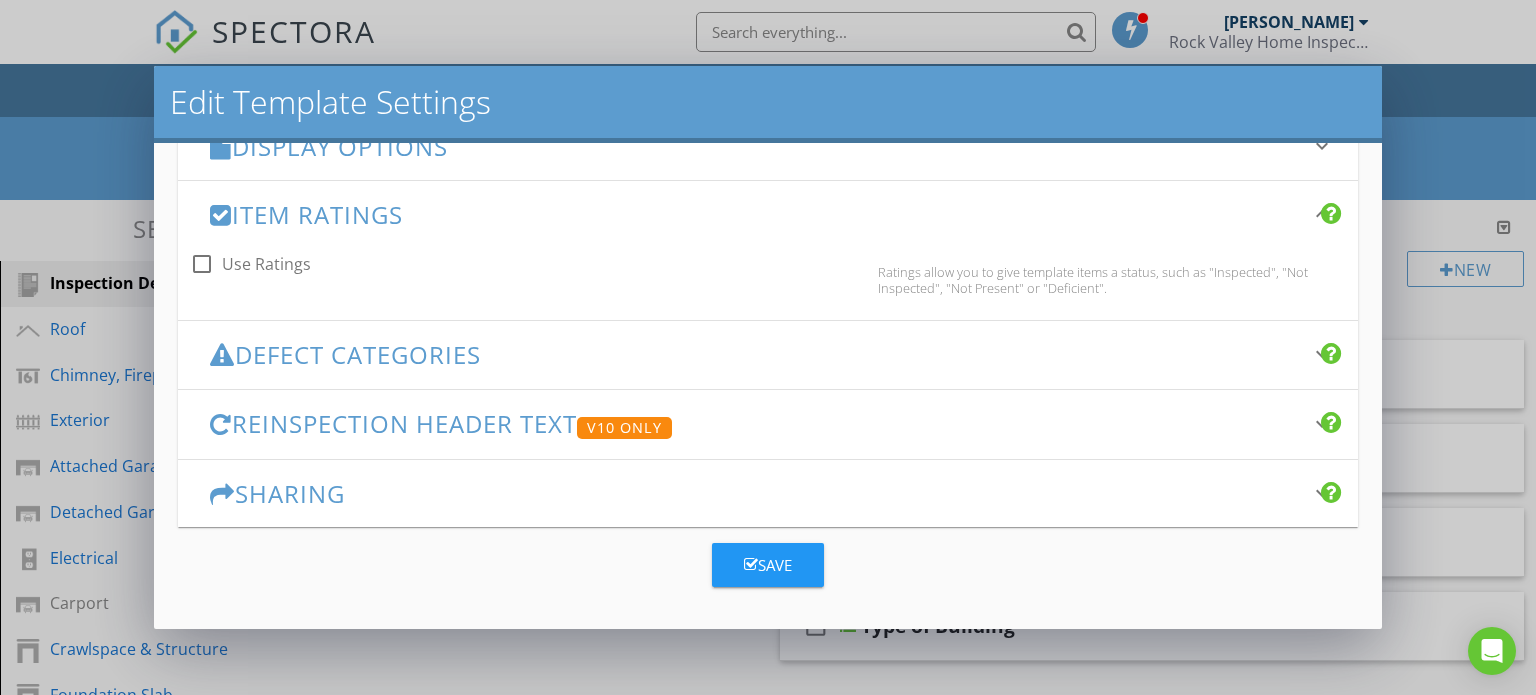 click at bounding box center [202, 264] 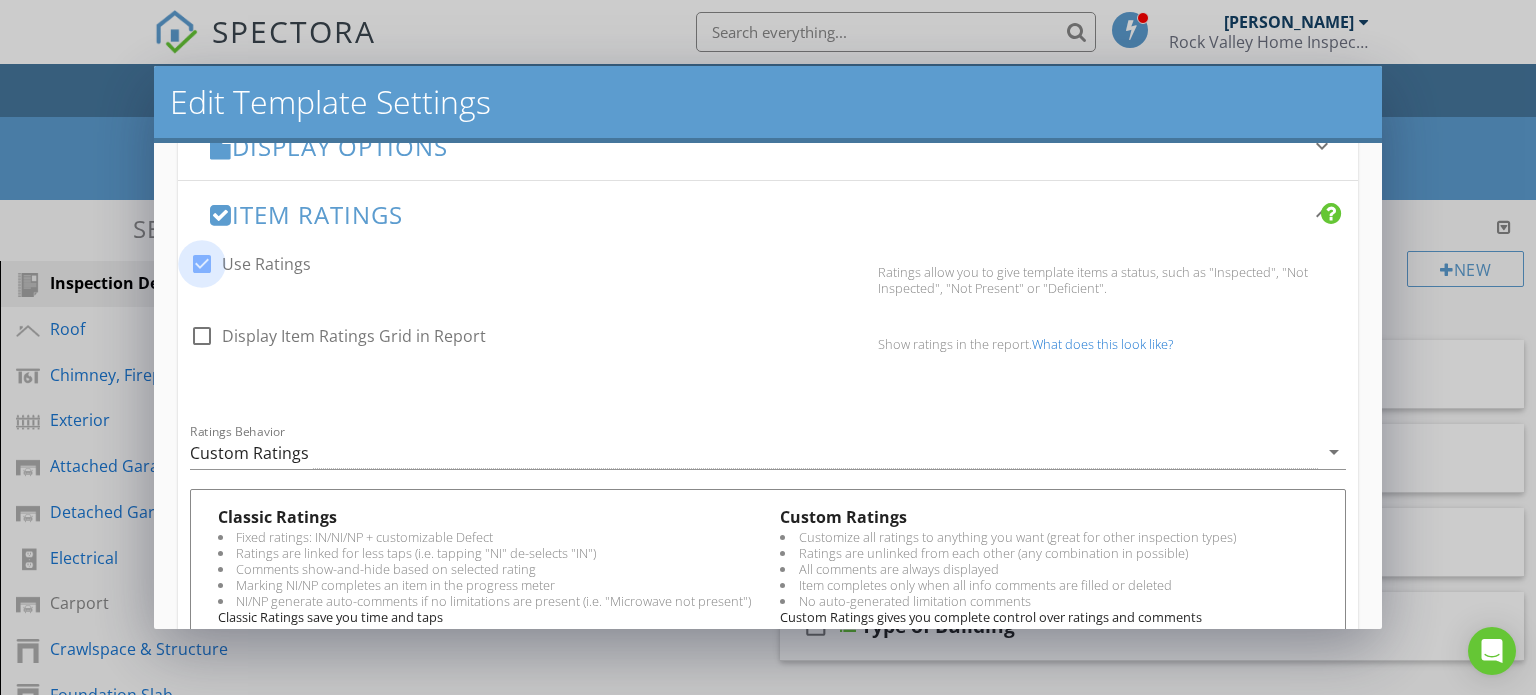 scroll, scrollTop: 409, scrollLeft: 0, axis: vertical 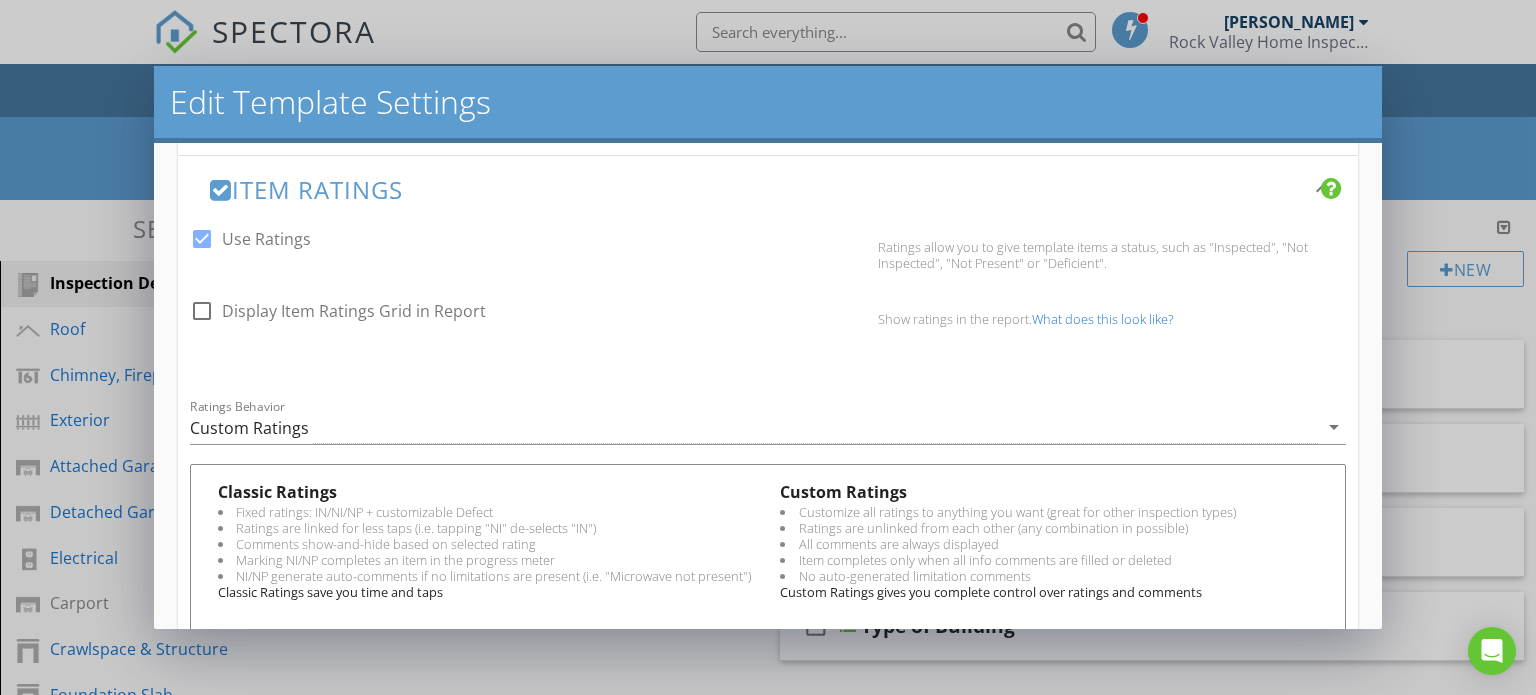 click on "What does this look like?" at bounding box center (1102, 319) 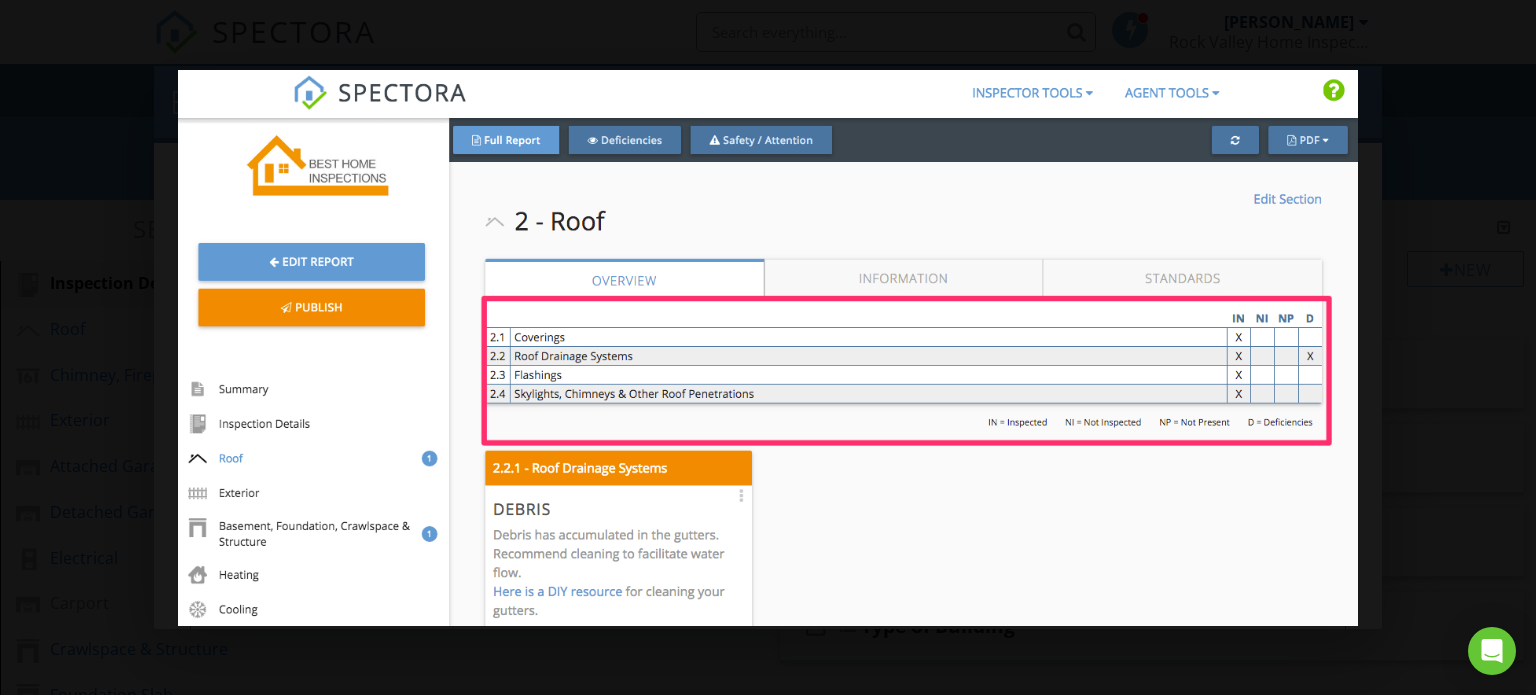 click at bounding box center (768, 347) 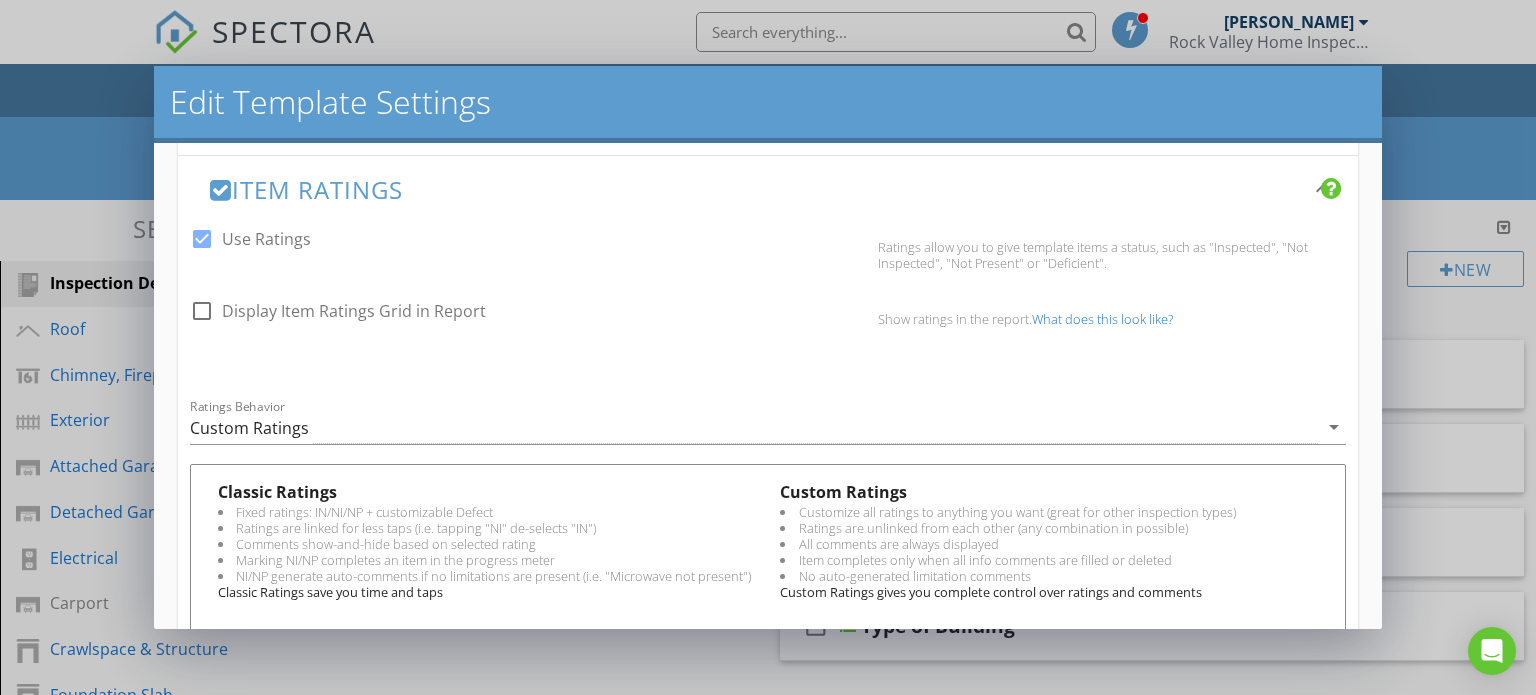 click at bounding box center (202, 311) 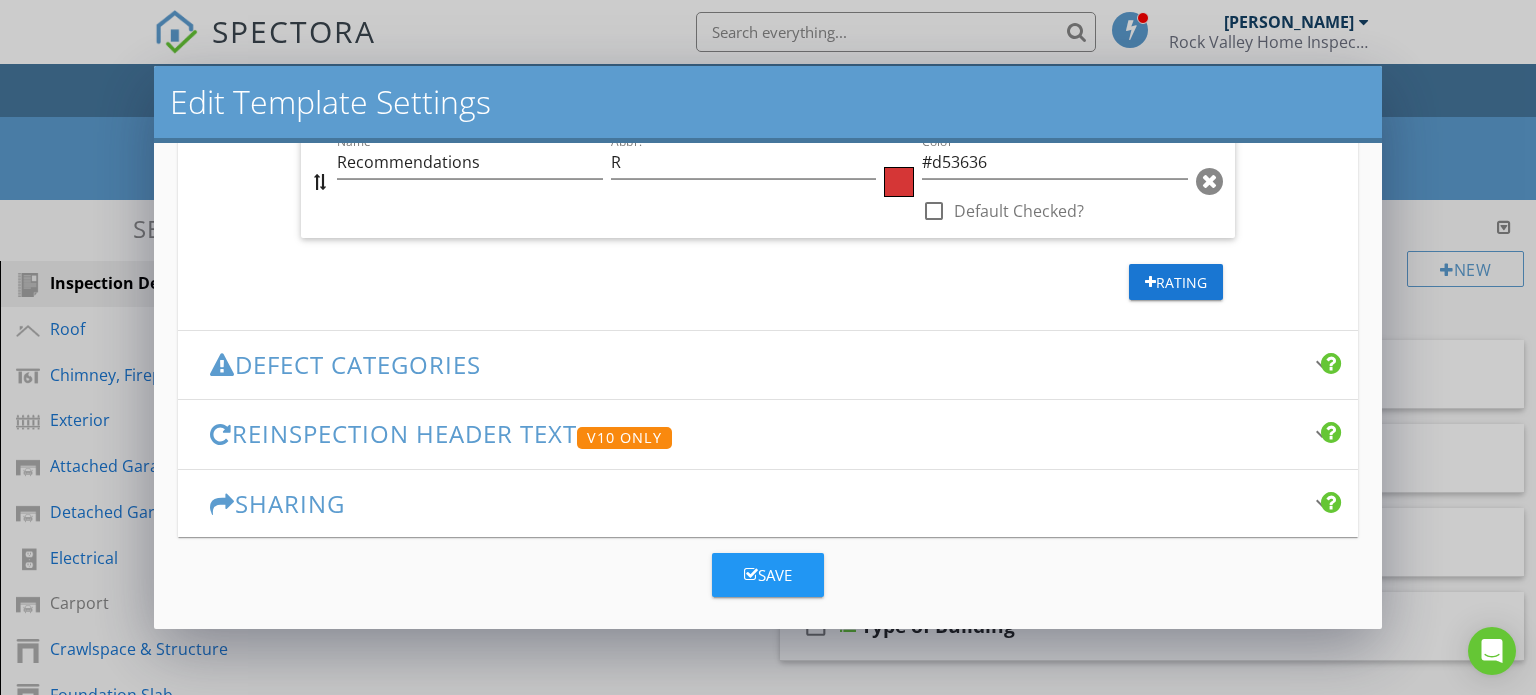 scroll, scrollTop: 1367, scrollLeft: 0, axis: vertical 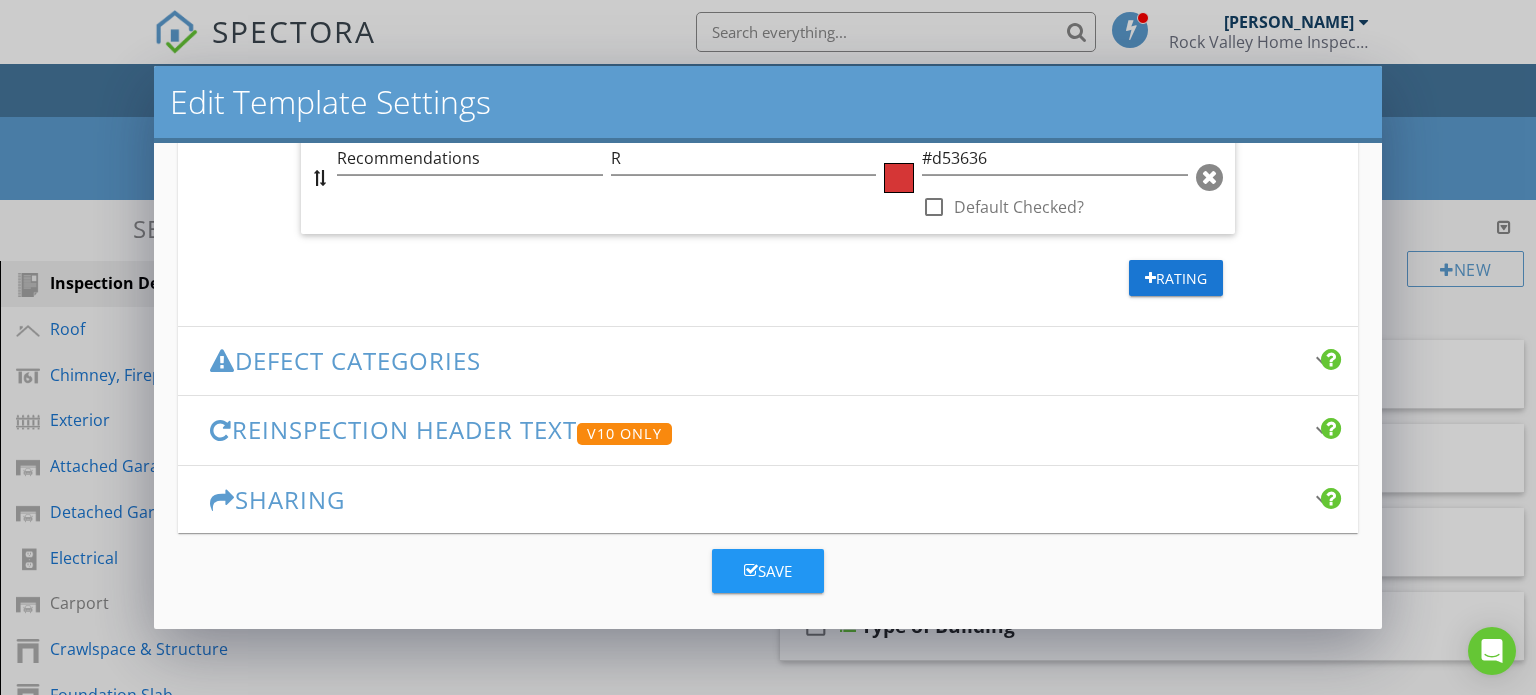 click on "Defect Categories" at bounding box center (756, 360) 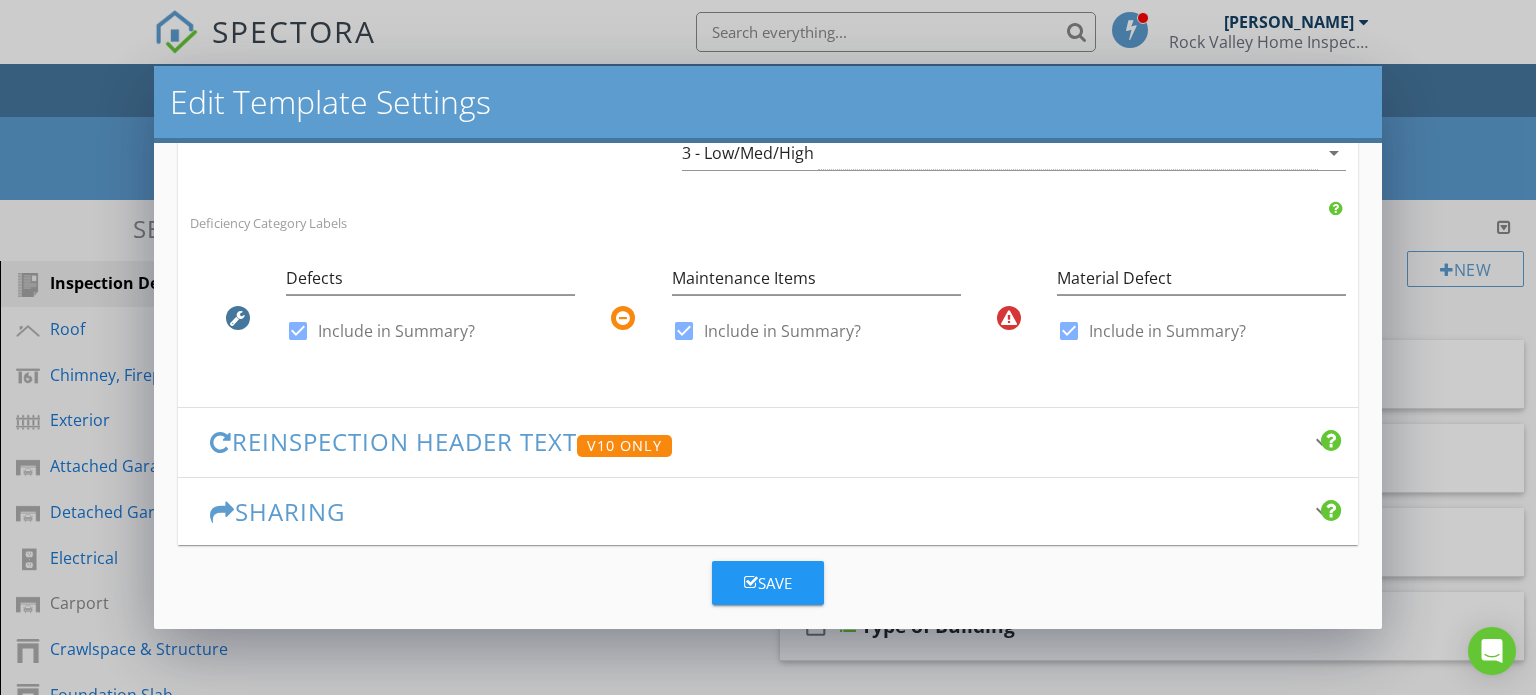 scroll, scrollTop: 608, scrollLeft: 0, axis: vertical 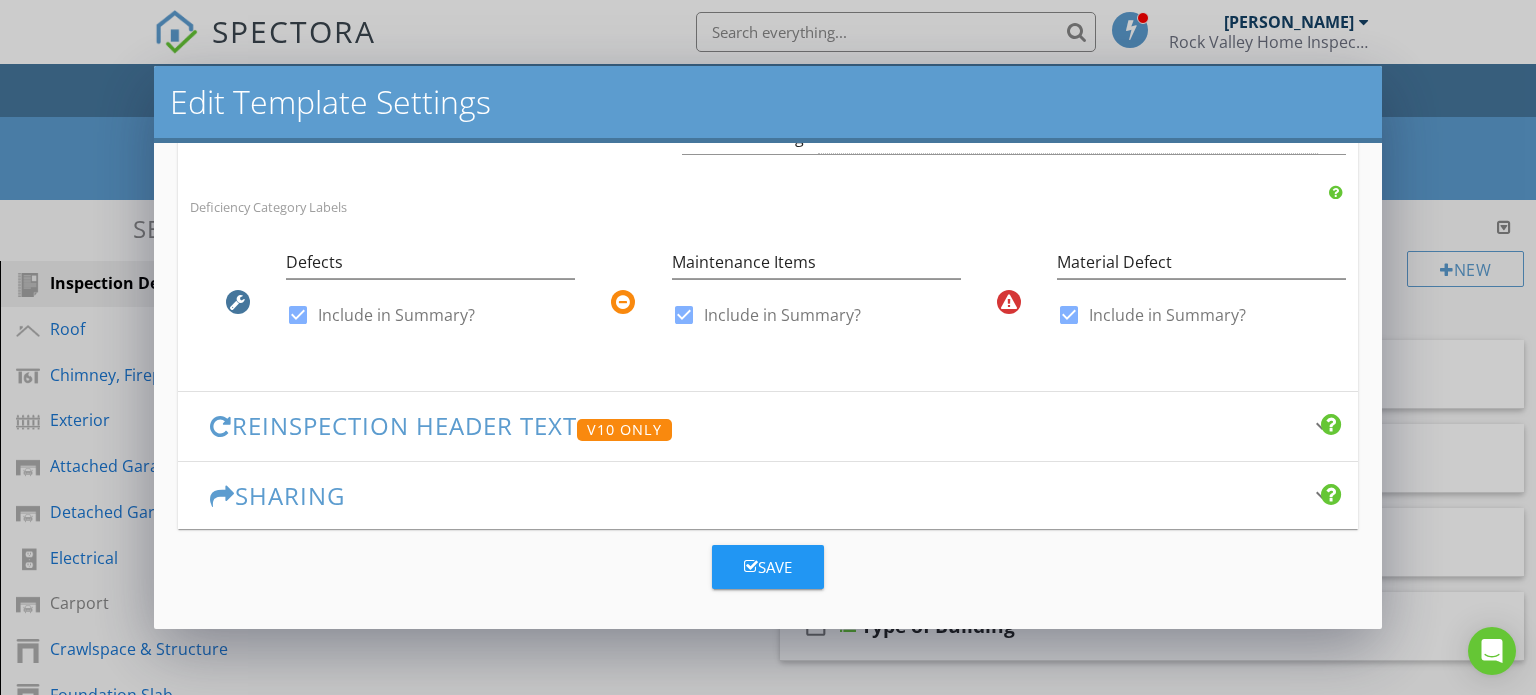 click on "Reinspection Header Text
V10 Only" at bounding box center (756, 426) 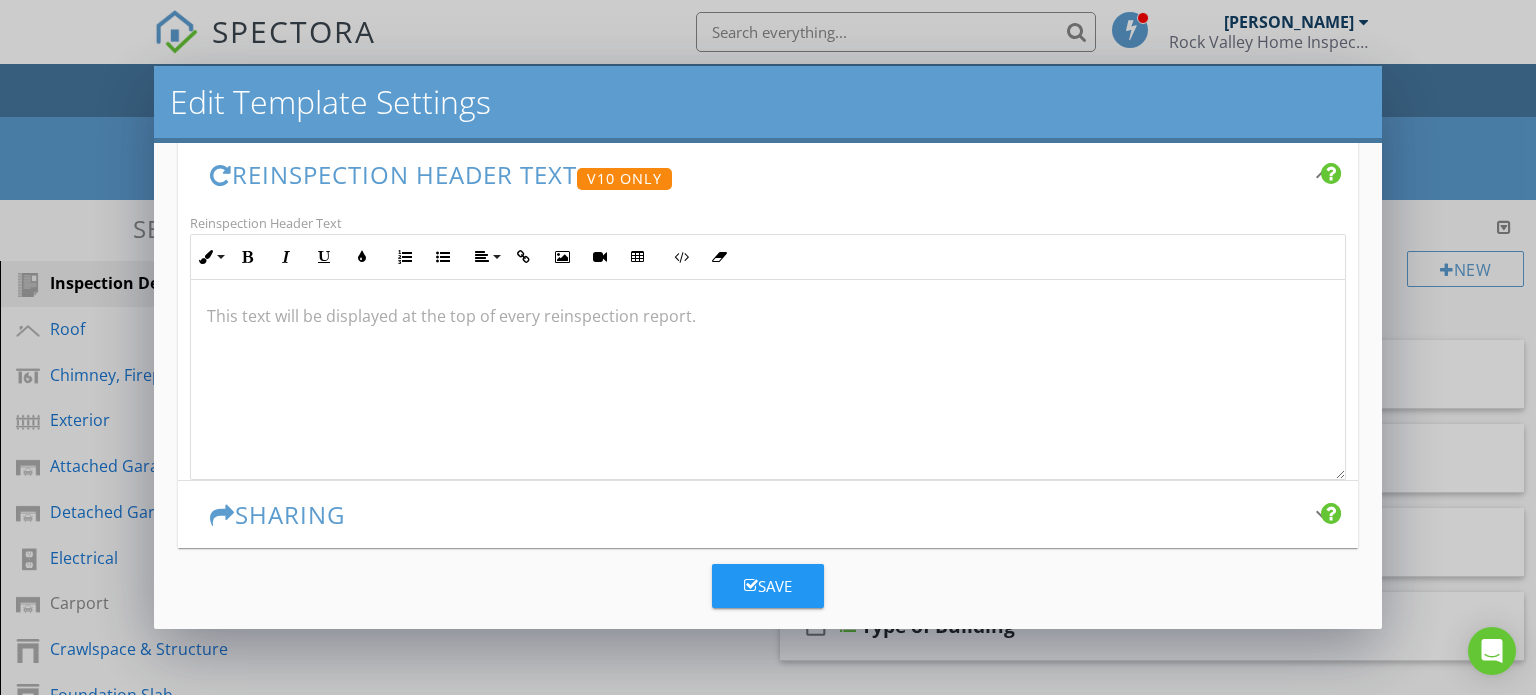 scroll, scrollTop: 556, scrollLeft: 0, axis: vertical 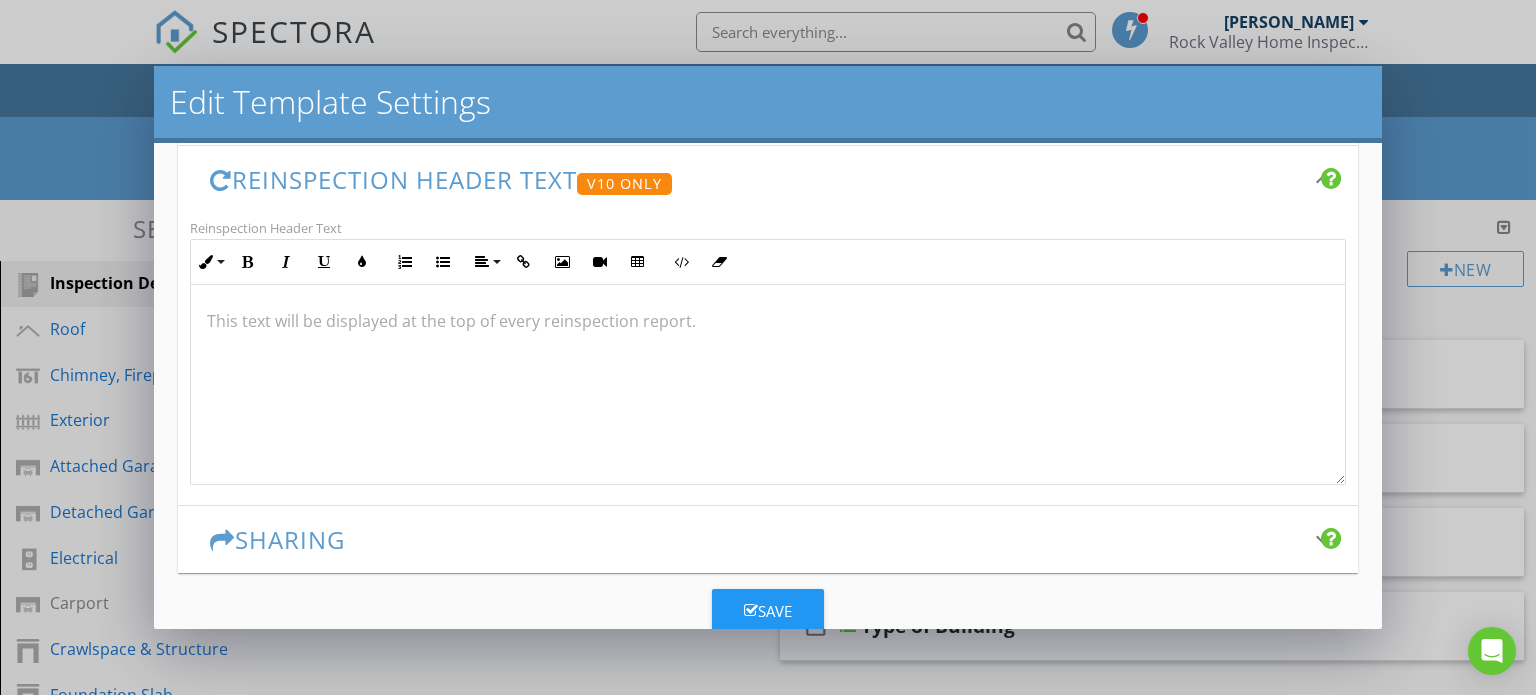 click on "Sharing" at bounding box center [756, 539] 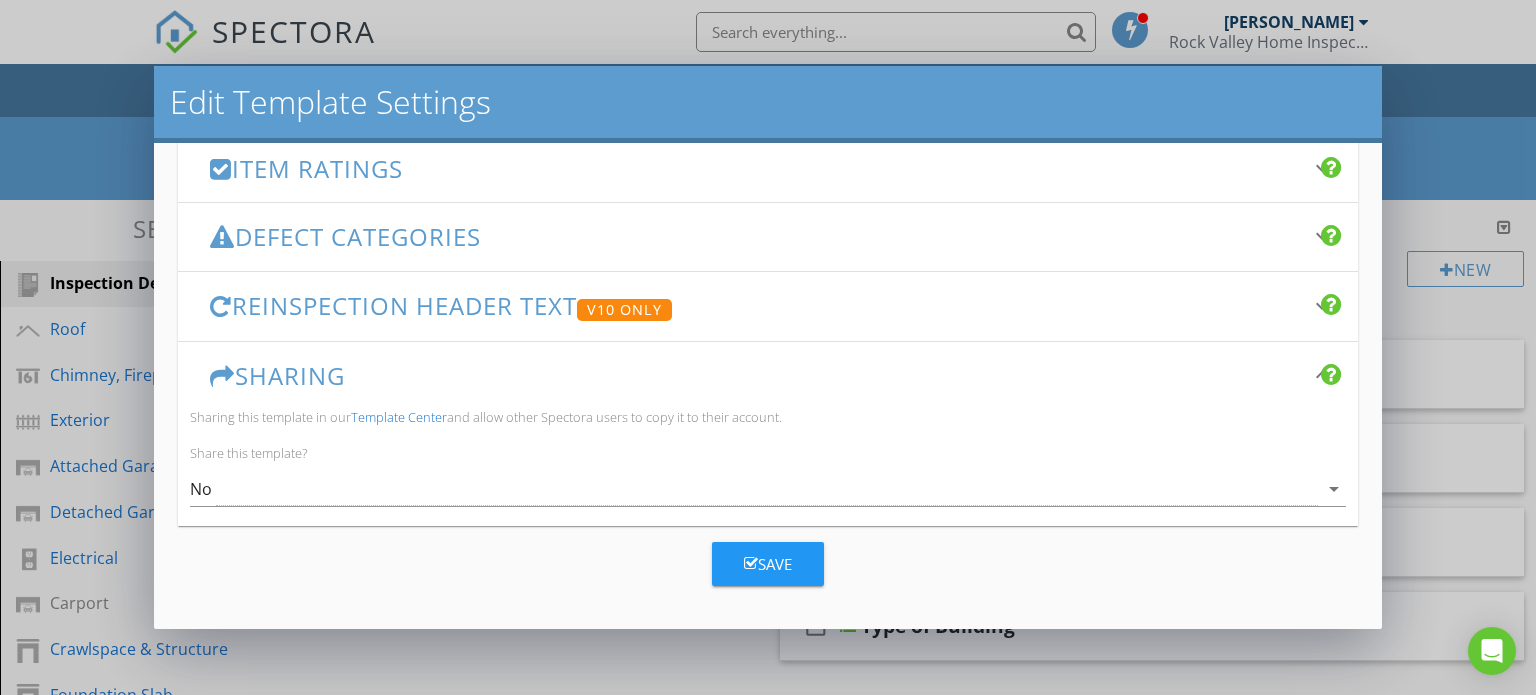 scroll, scrollTop: 448, scrollLeft: 0, axis: vertical 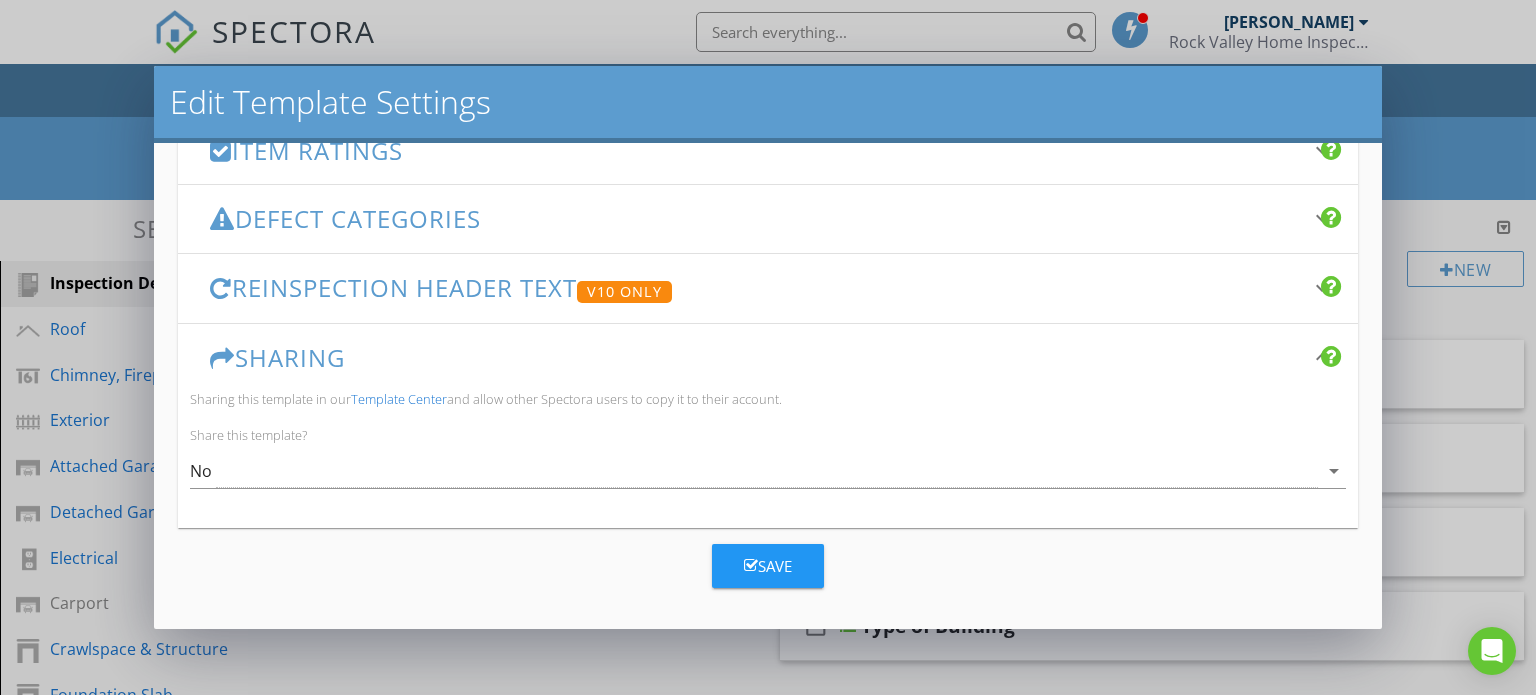 click on "Save" at bounding box center (768, 566) 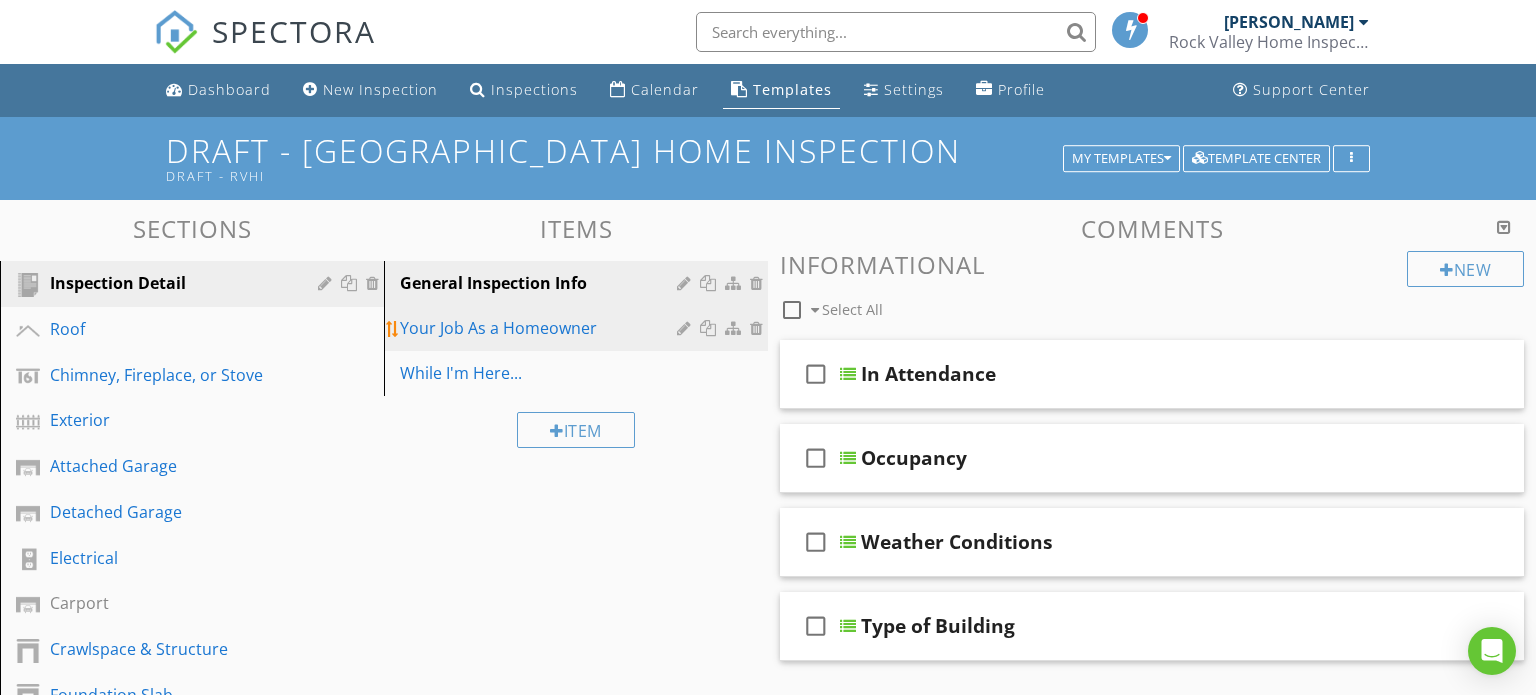click on "Your Job As a Homeowner" at bounding box center [541, 328] 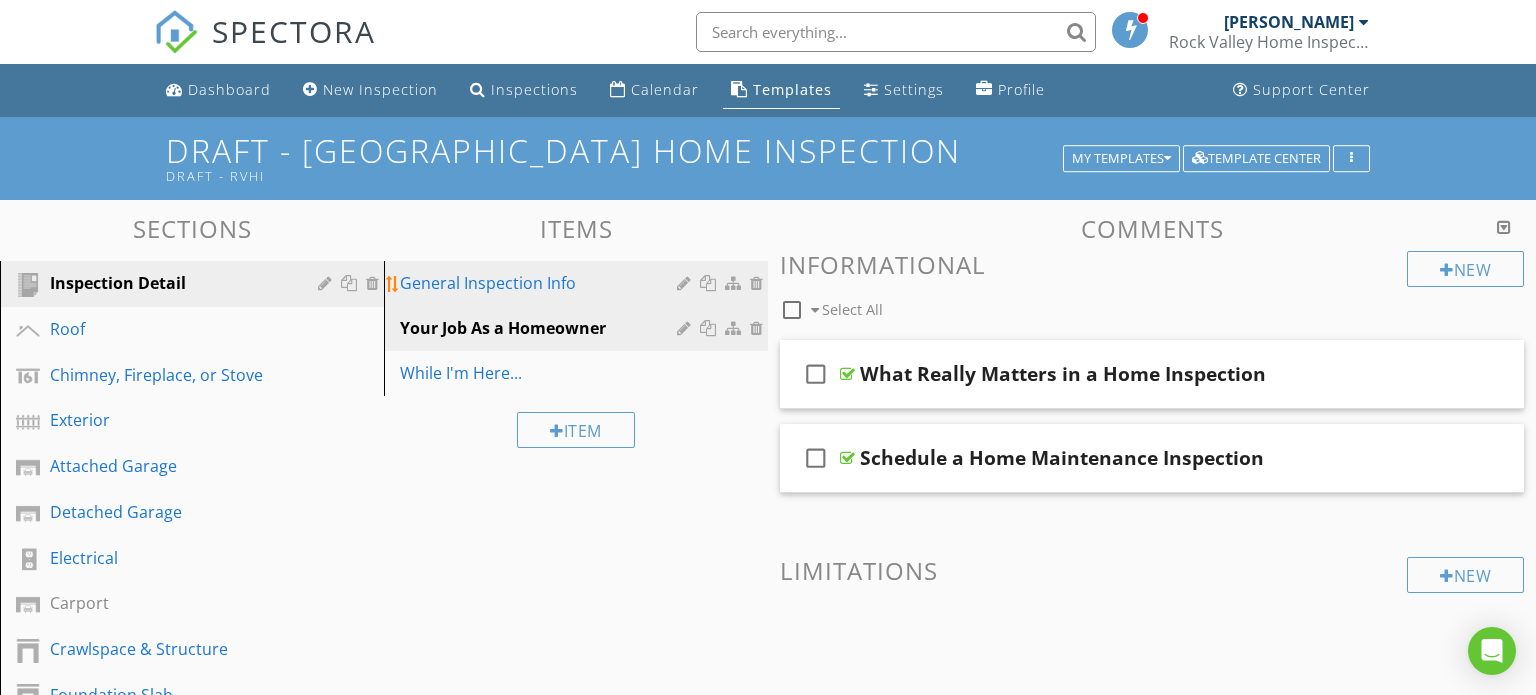 click on "General Inspection Info" at bounding box center [541, 283] 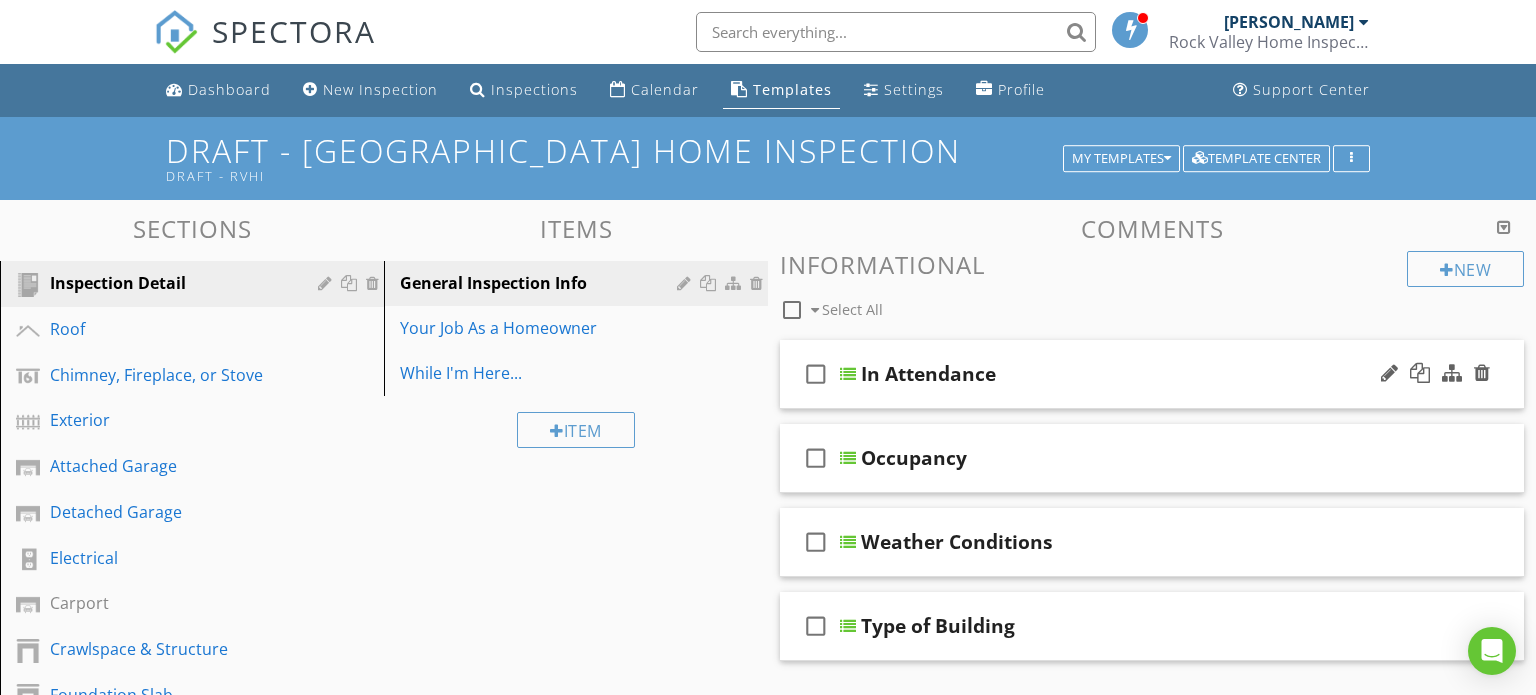 click on "In Attendance" at bounding box center (928, 374) 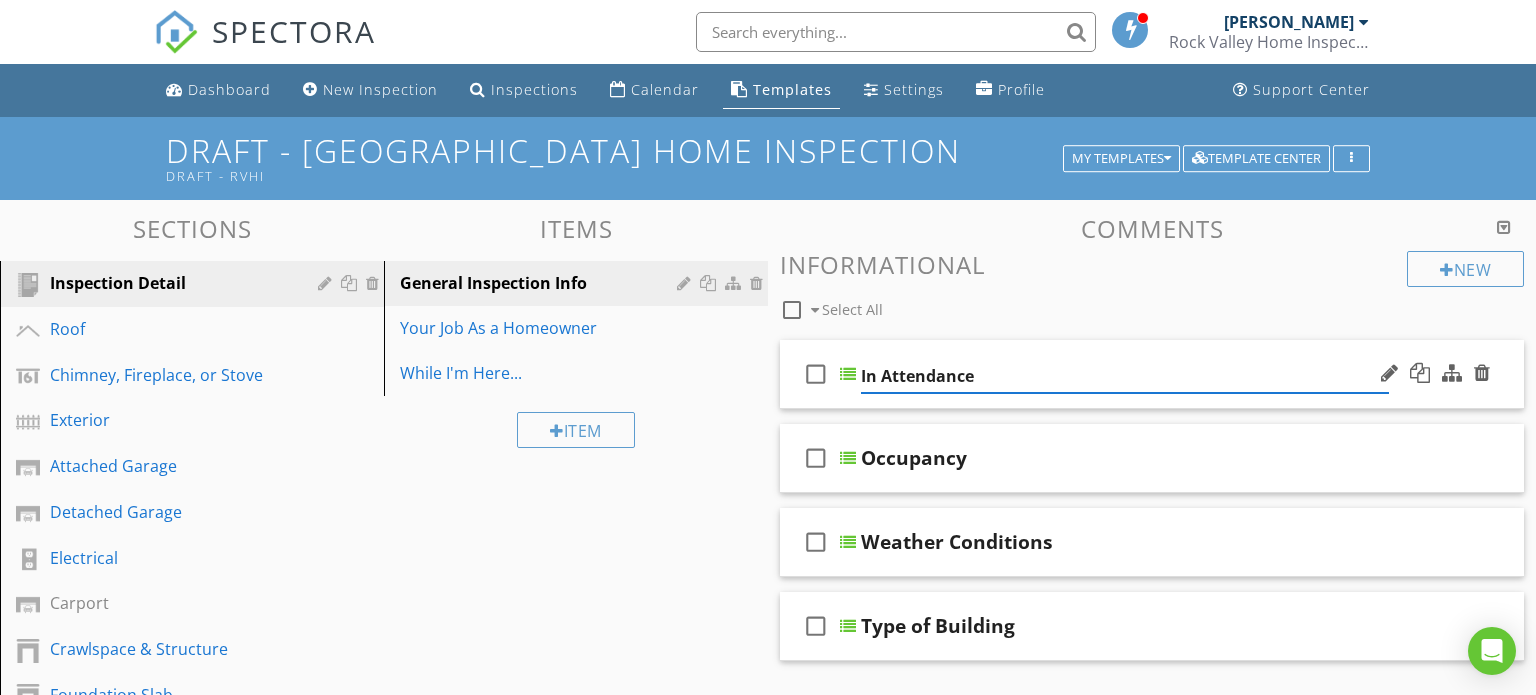 click on "New
Informational   check_box_outline_blank     Select All       check_box_outline_blank         In Attendance           check_box_outline_blank
Occupancy
check_box_outline_blank
Weather Conditions
check_box_outline_blank
Type of Building
New
Limitations   check_box_outline_blank     Select All     check_box_outline_blank
The Client Did Not Attend
New
Recommendations" at bounding box center (1152, 686) 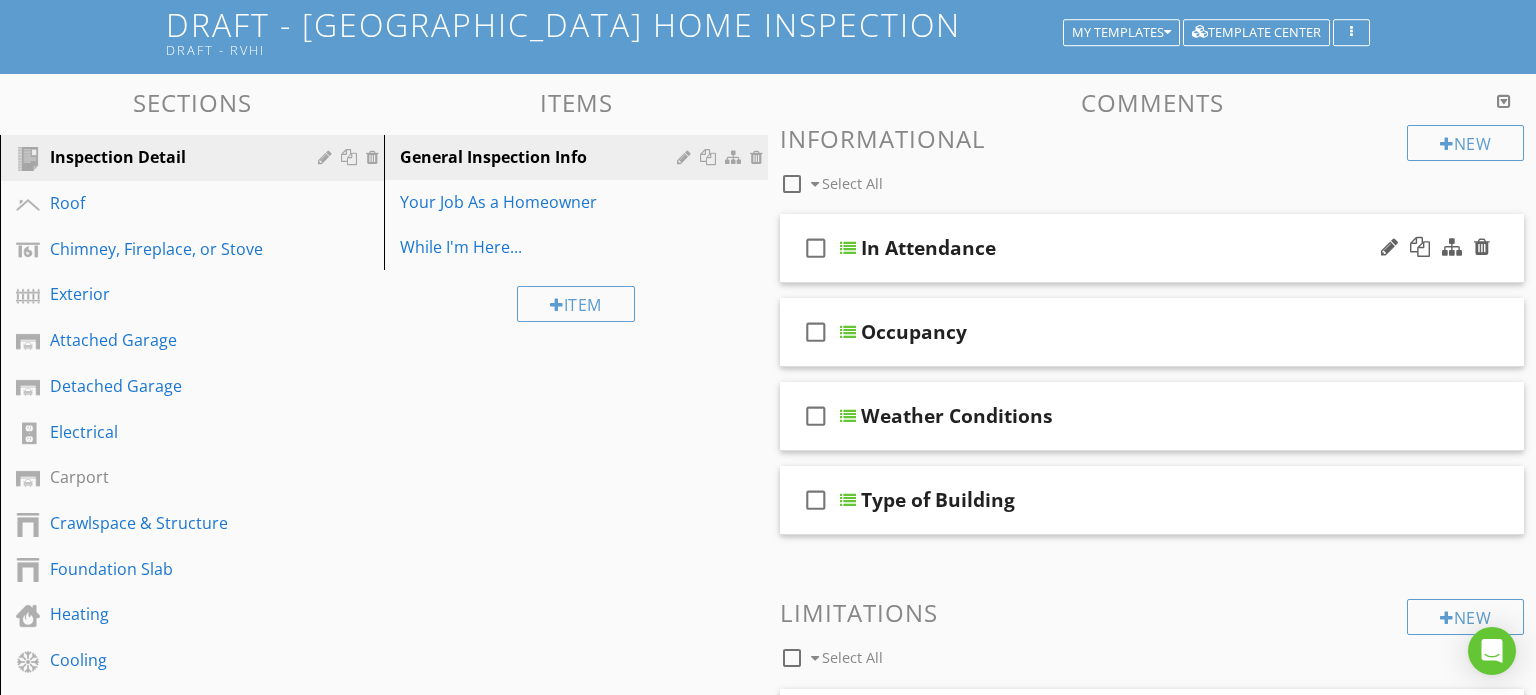scroll, scrollTop: 0, scrollLeft: 0, axis: both 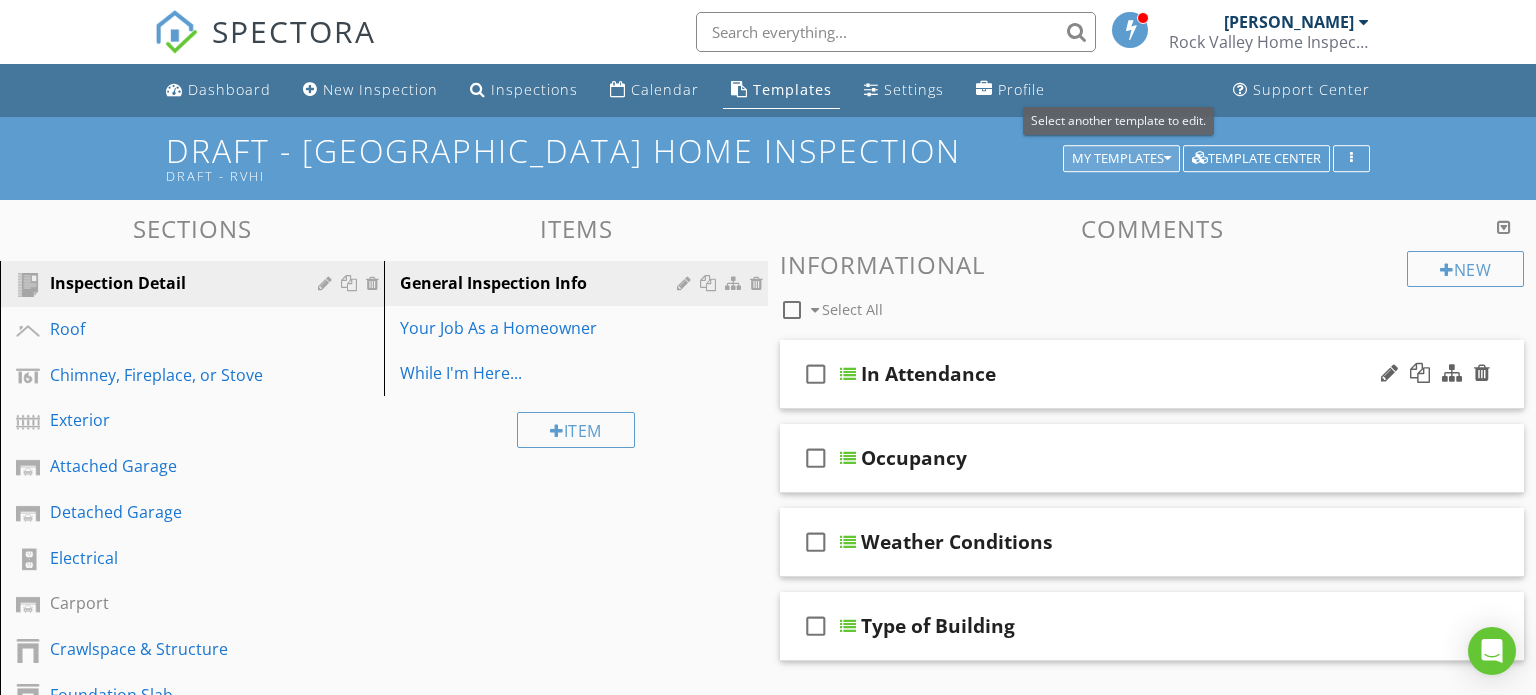 click on "My Templates" at bounding box center [1121, 159] 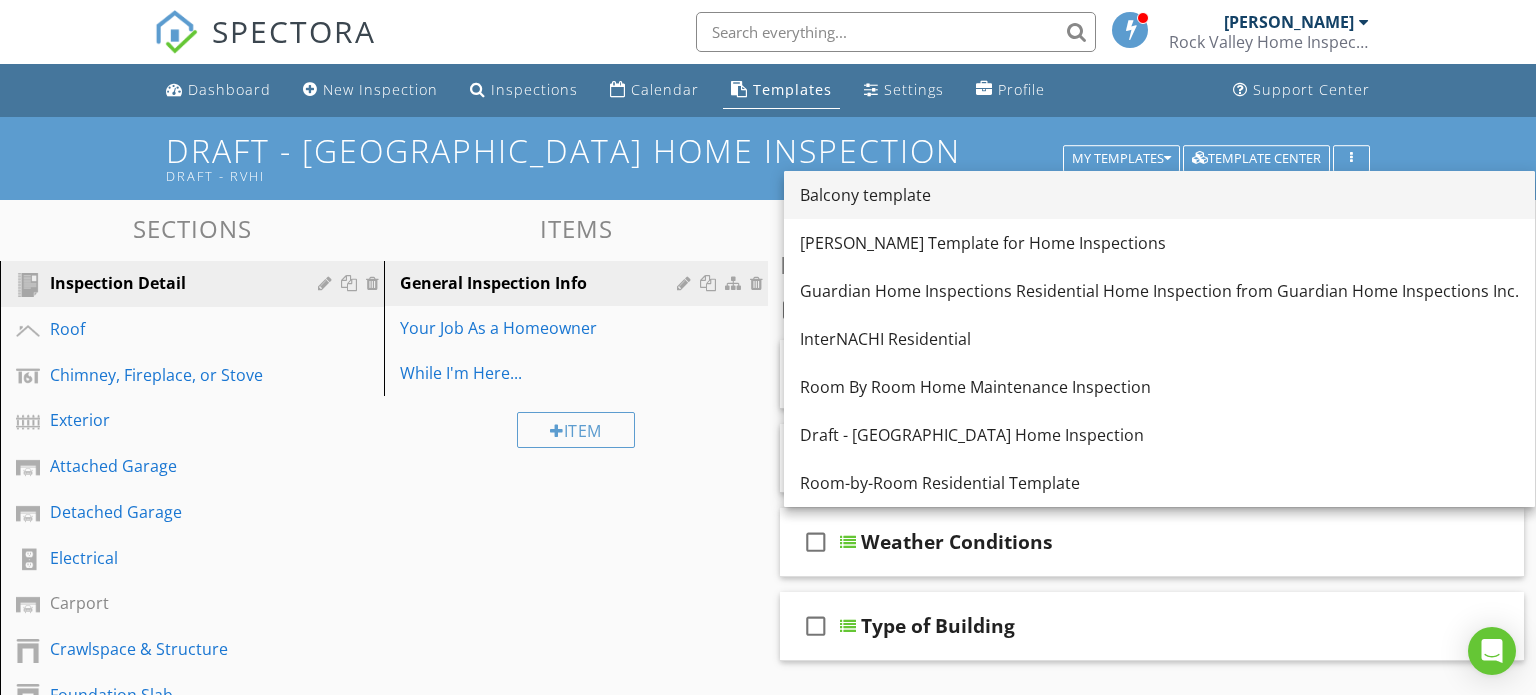 click on "Balcony template" at bounding box center [1159, 195] 